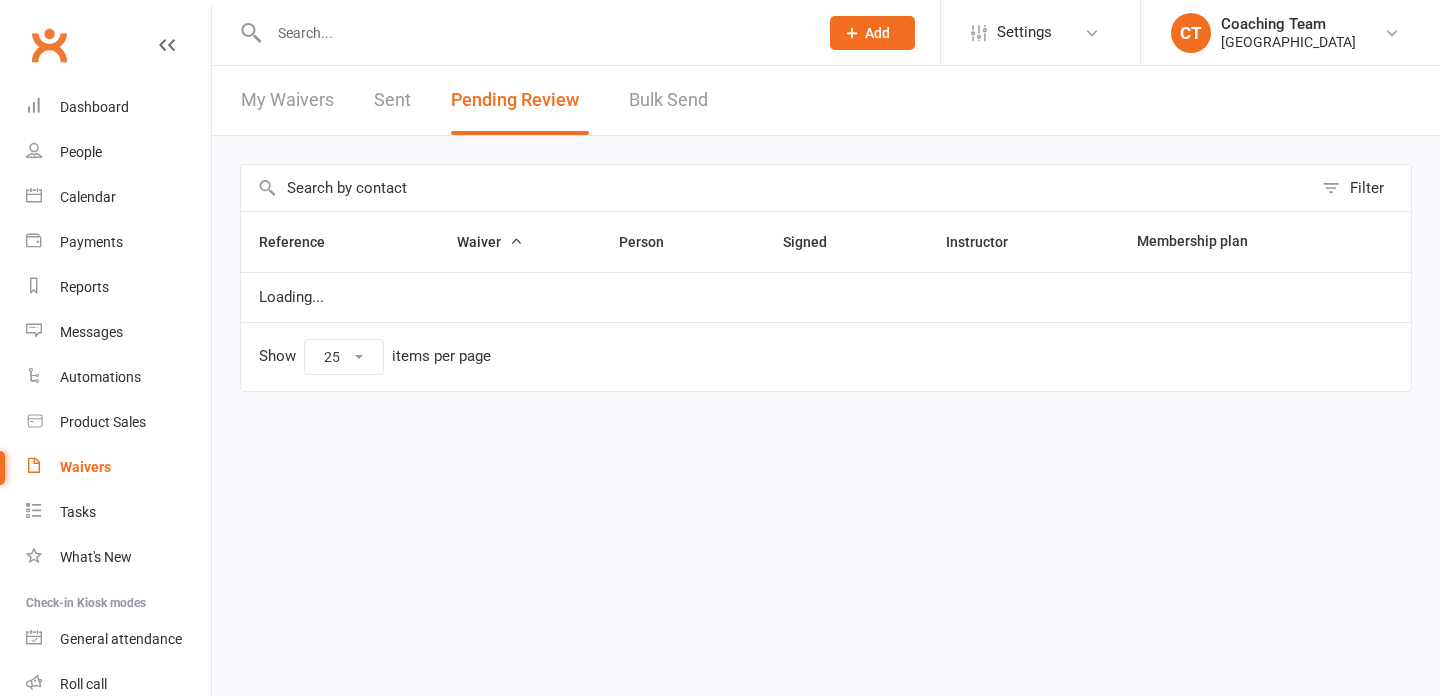 select on "25" 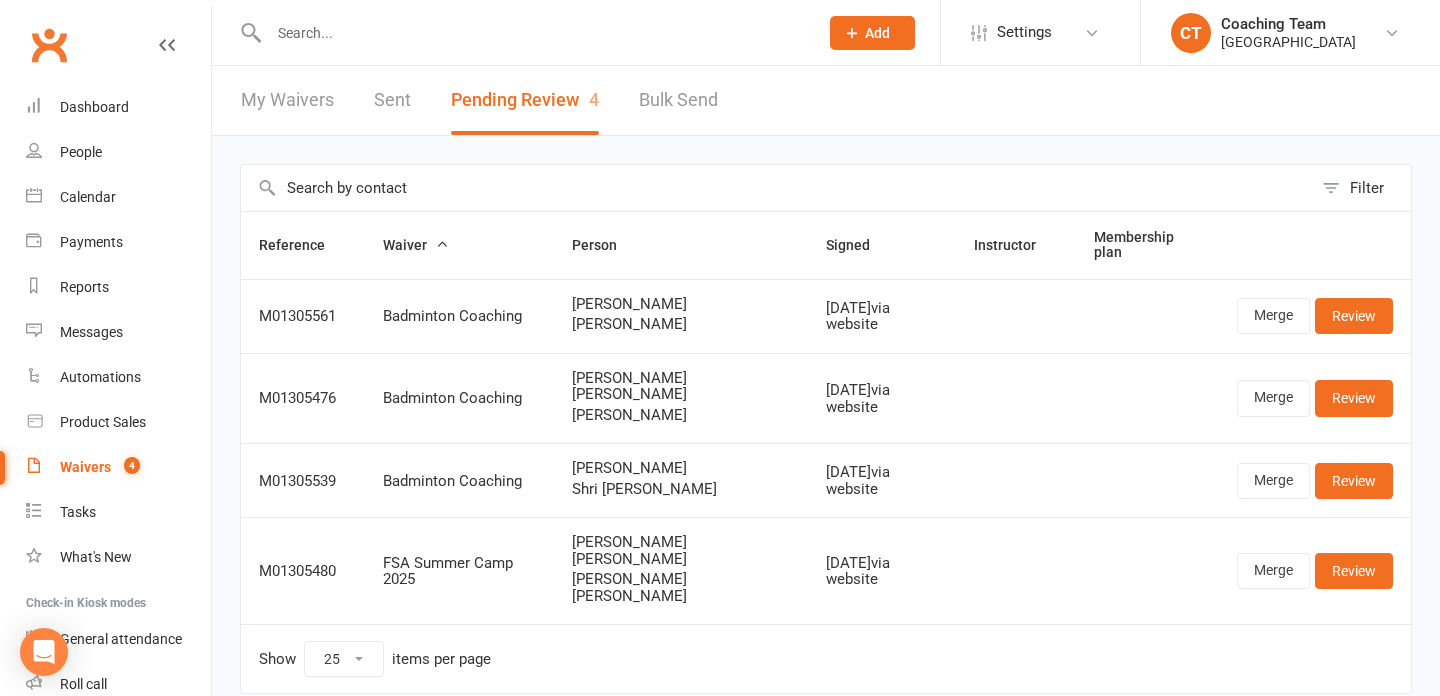 scroll, scrollTop: 0, scrollLeft: 0, axis: both 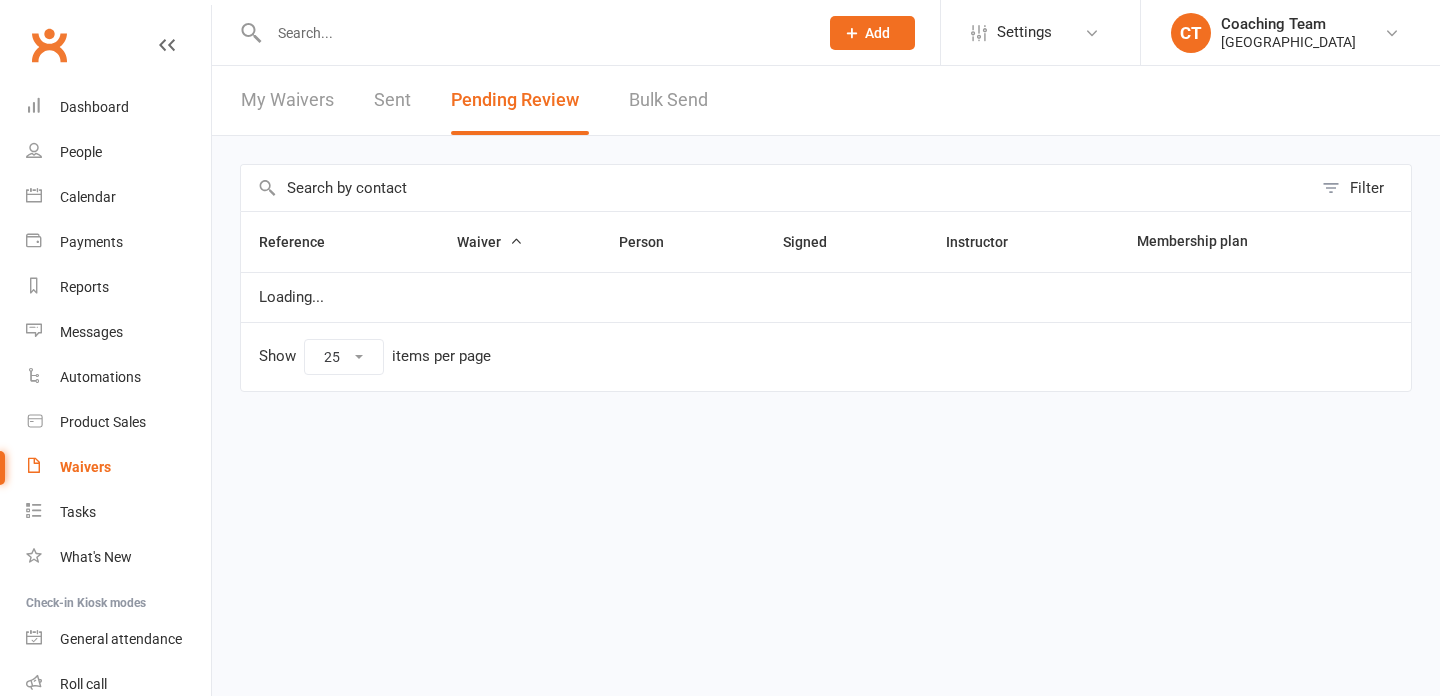 select on "25" 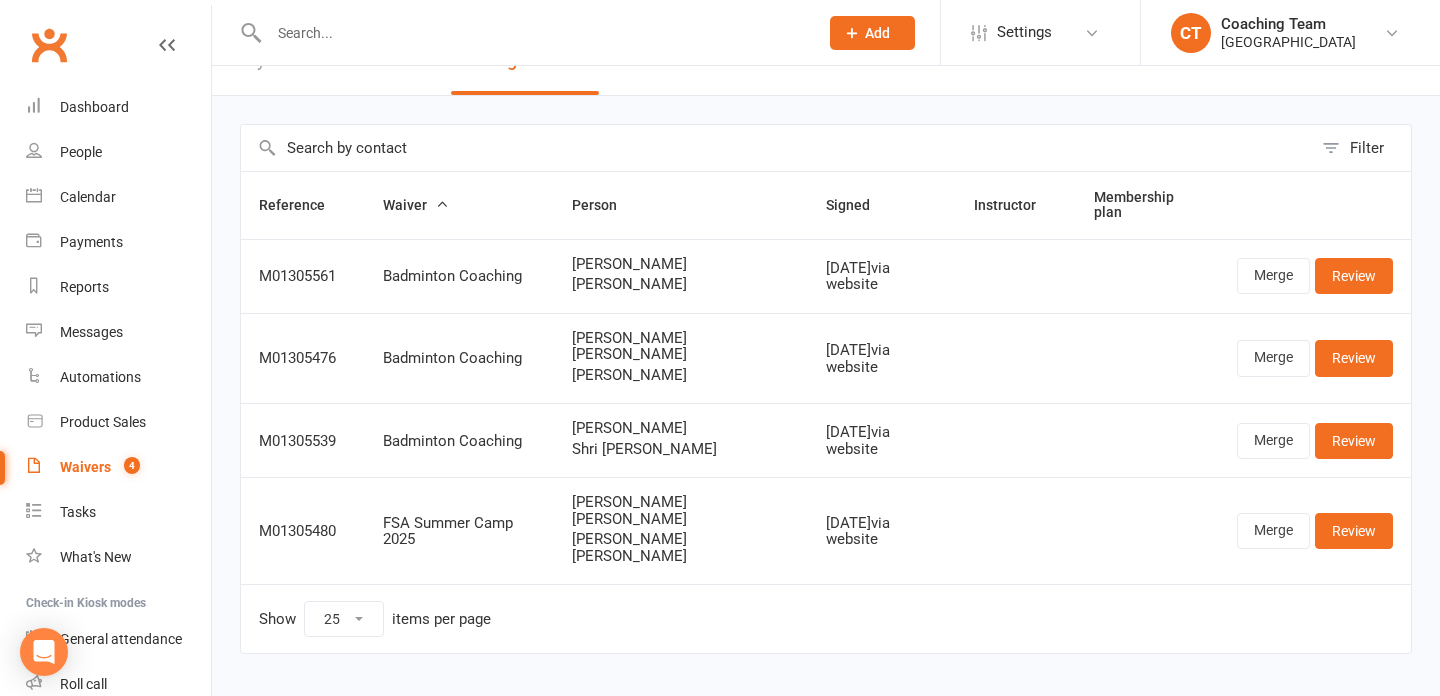 scroll, scrollTop: 43, scrollLeft: 0, axis: vertical 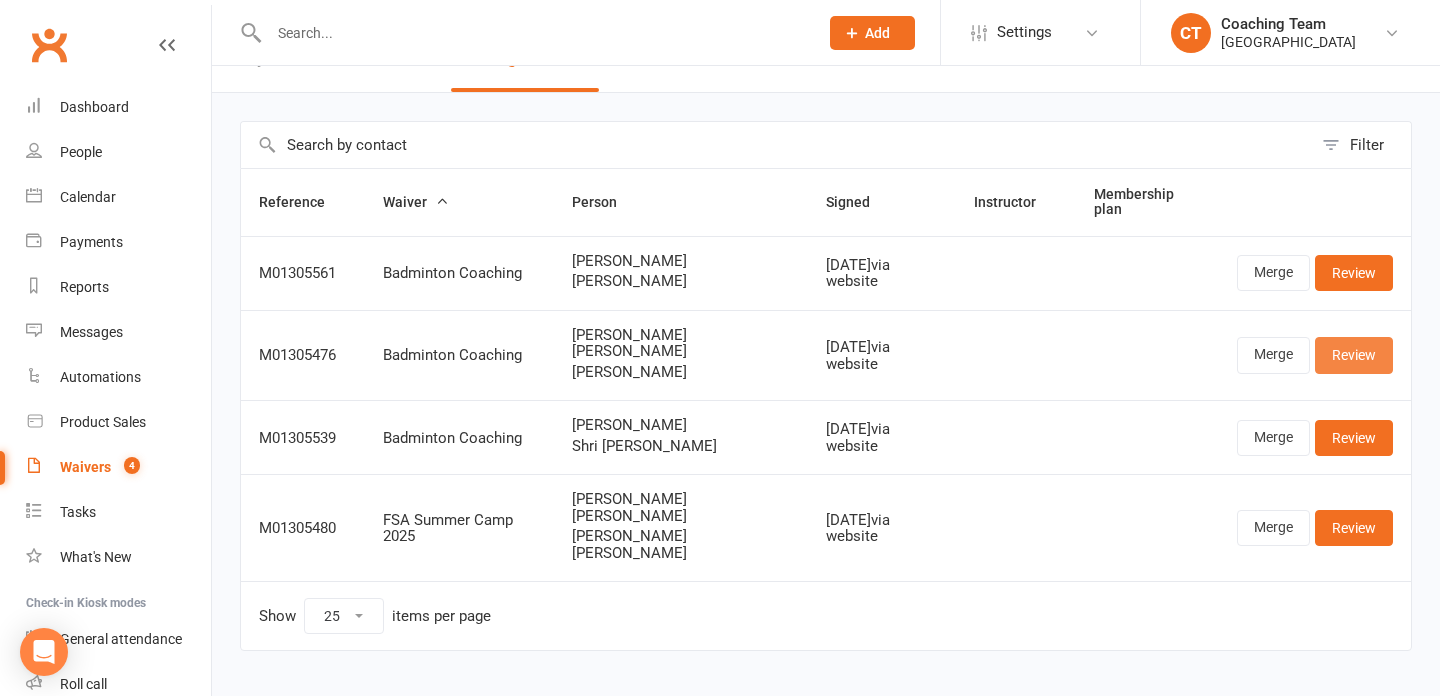 click on "Review" at bounding box center [1354, 355] 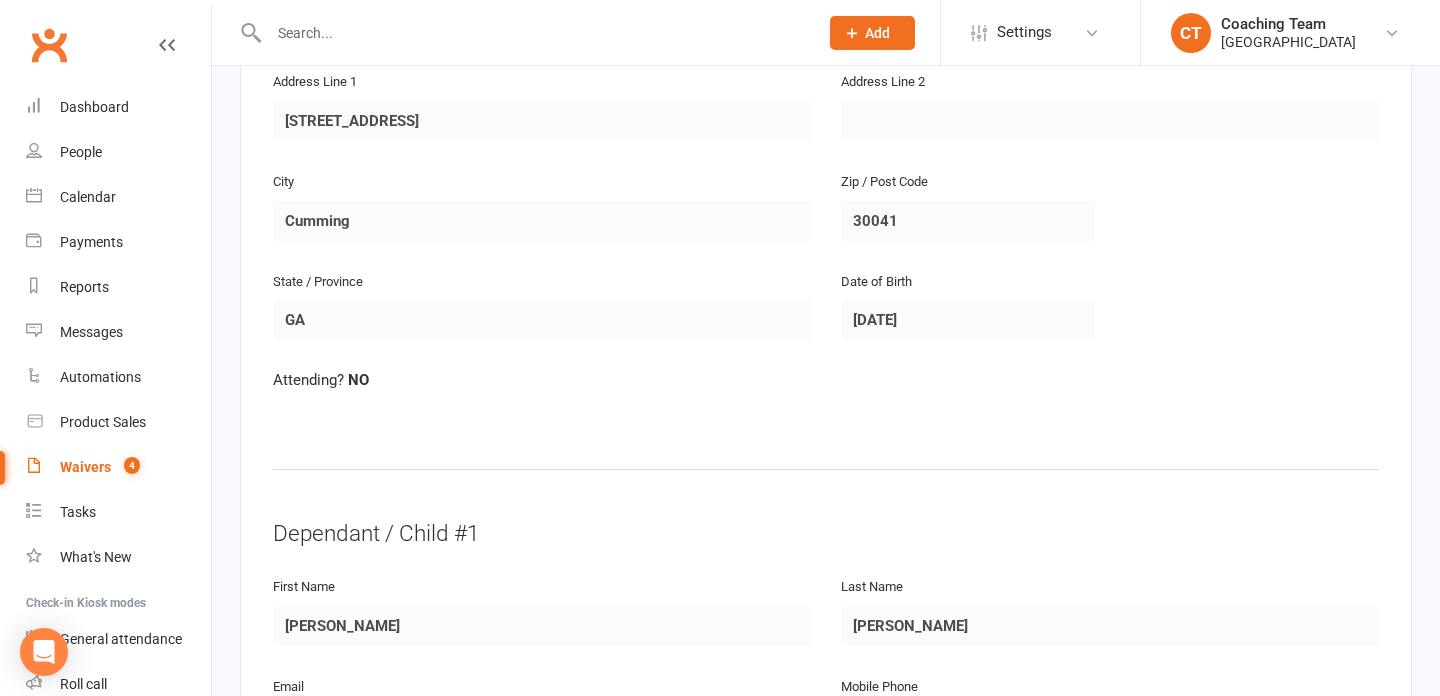 scroll, scrollTop: 0, scrollLeft: 0, axis: both 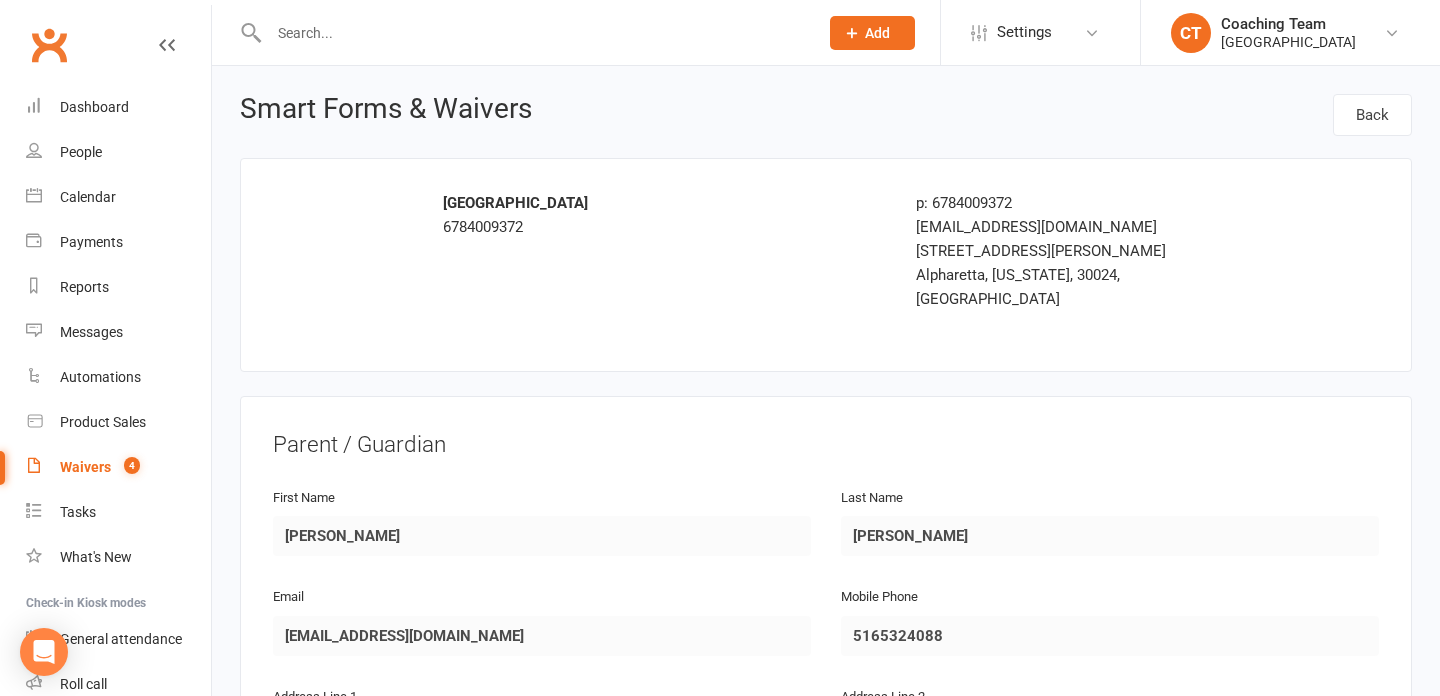 click at bounding box center [167, 45] 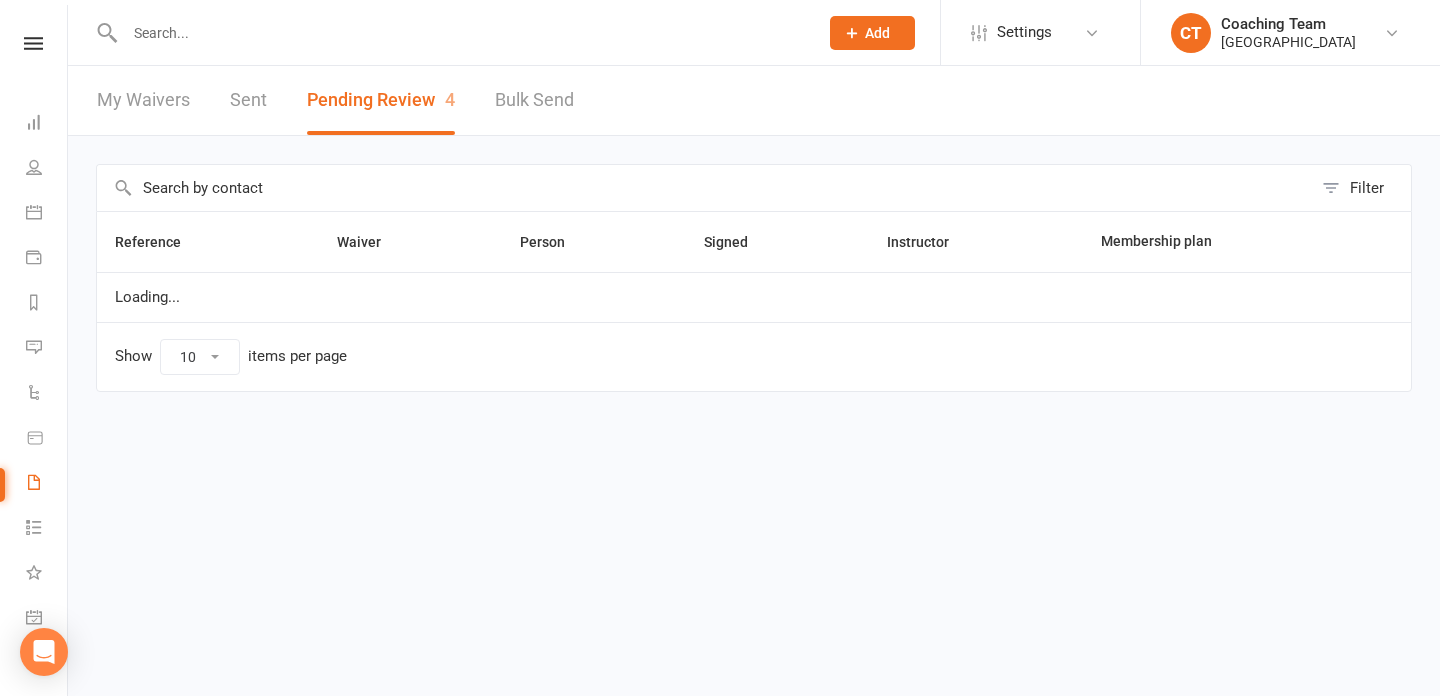 select on "25" 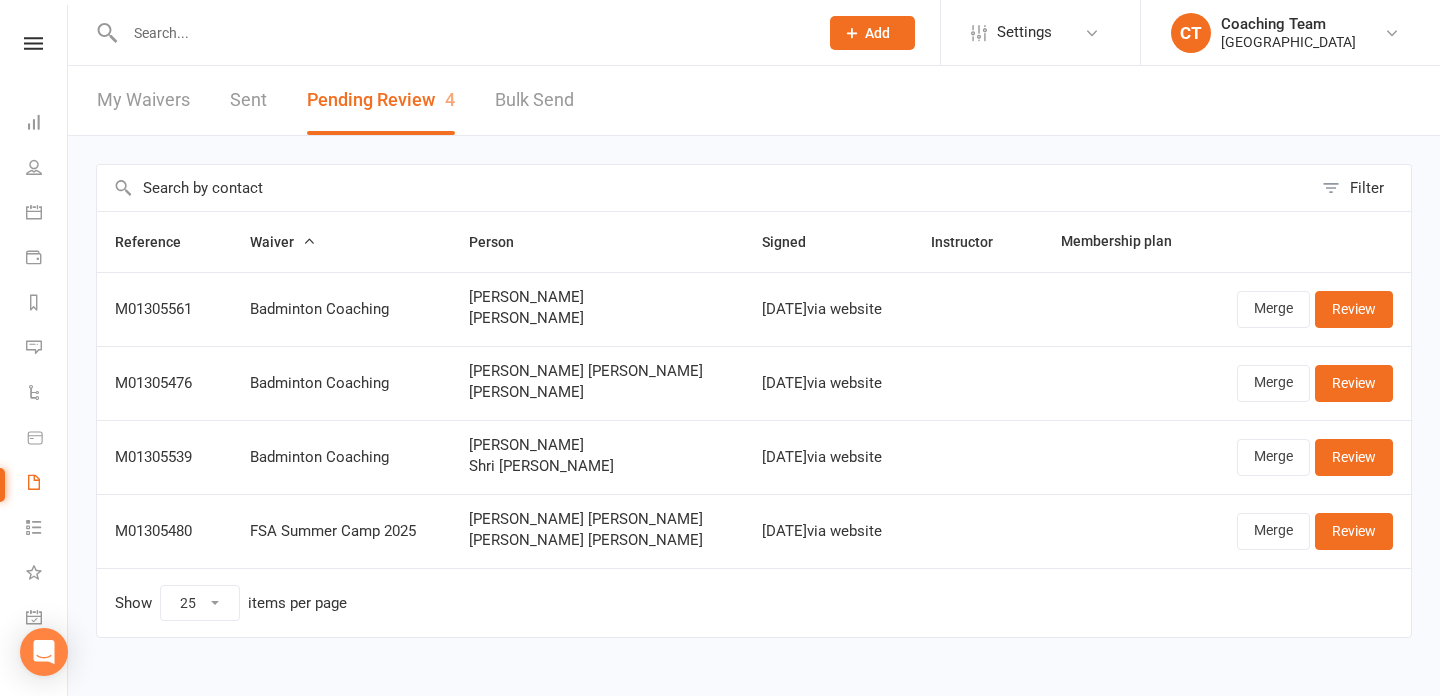 click at bounding box center [461, 33] 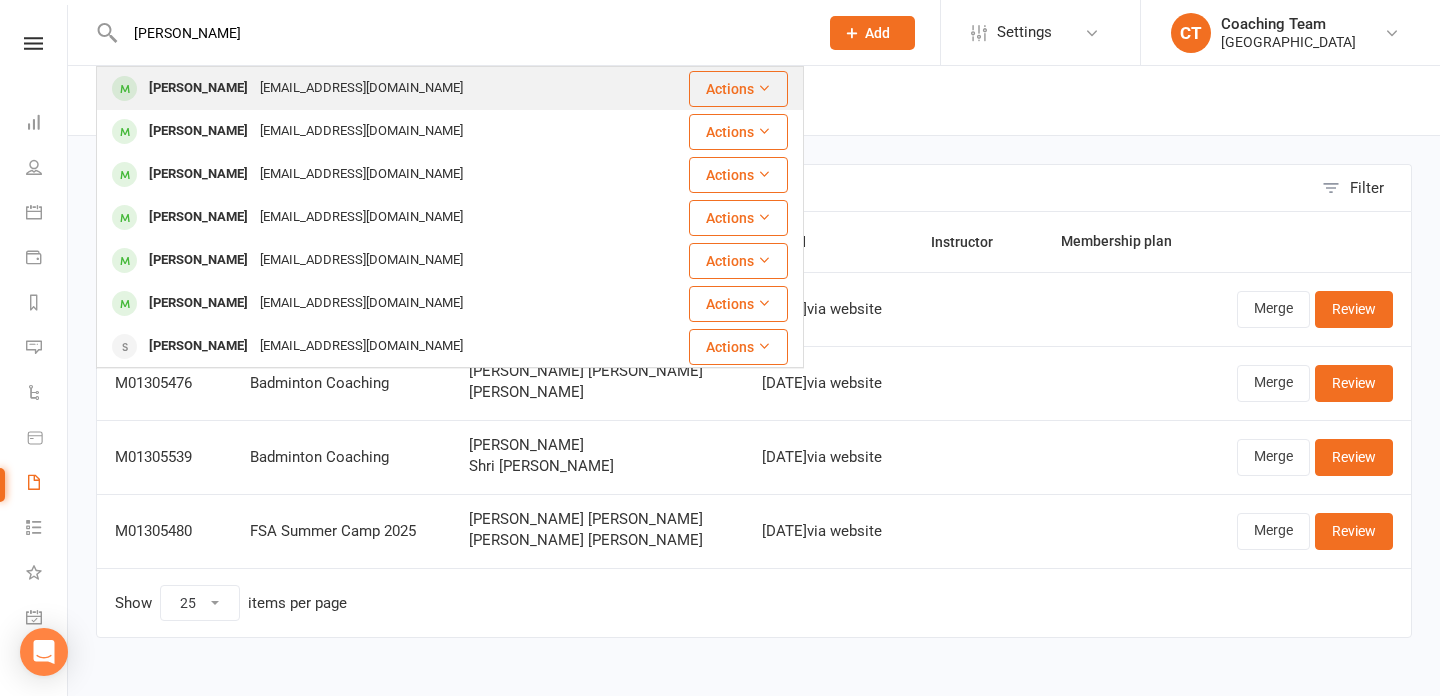 type on "[PERSON_NAME]" 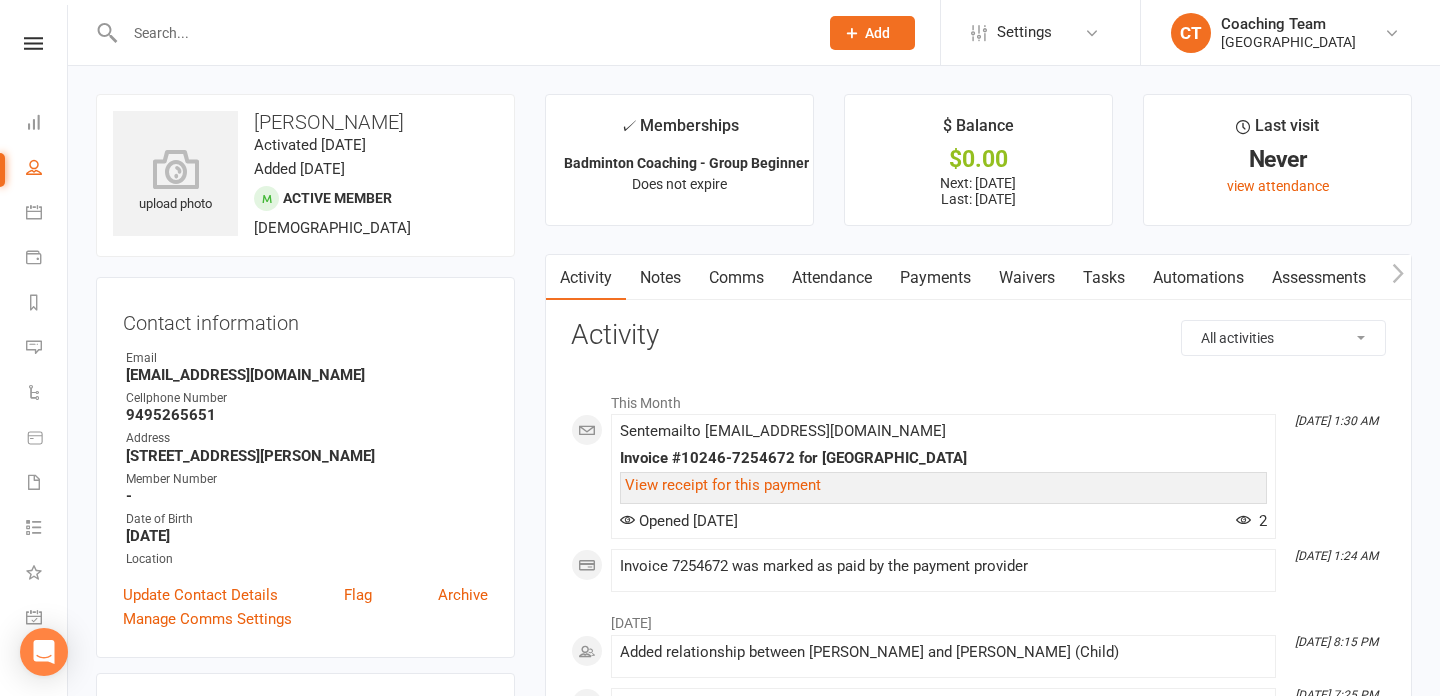 click on "Comms" at bounding box center (736, 278) 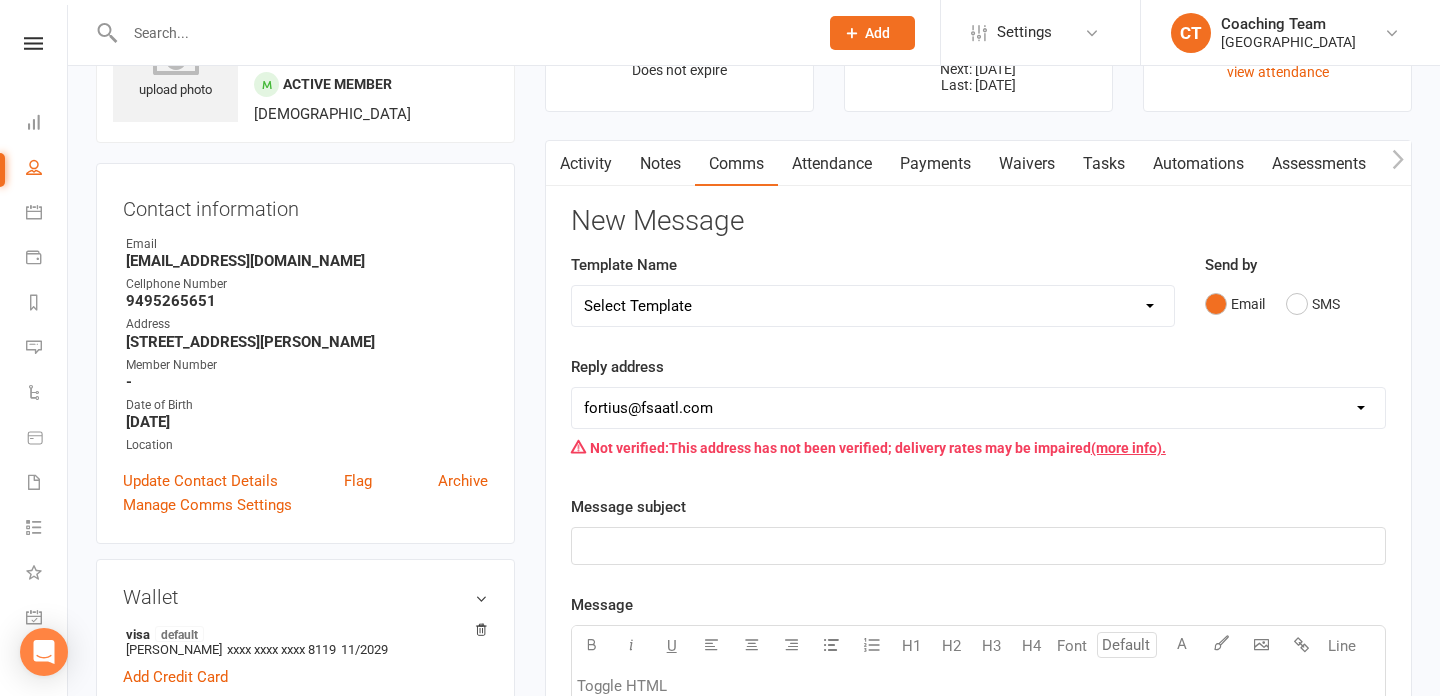 scroll, scrollTop: 139, scrollLeft: 0, axis: vertical 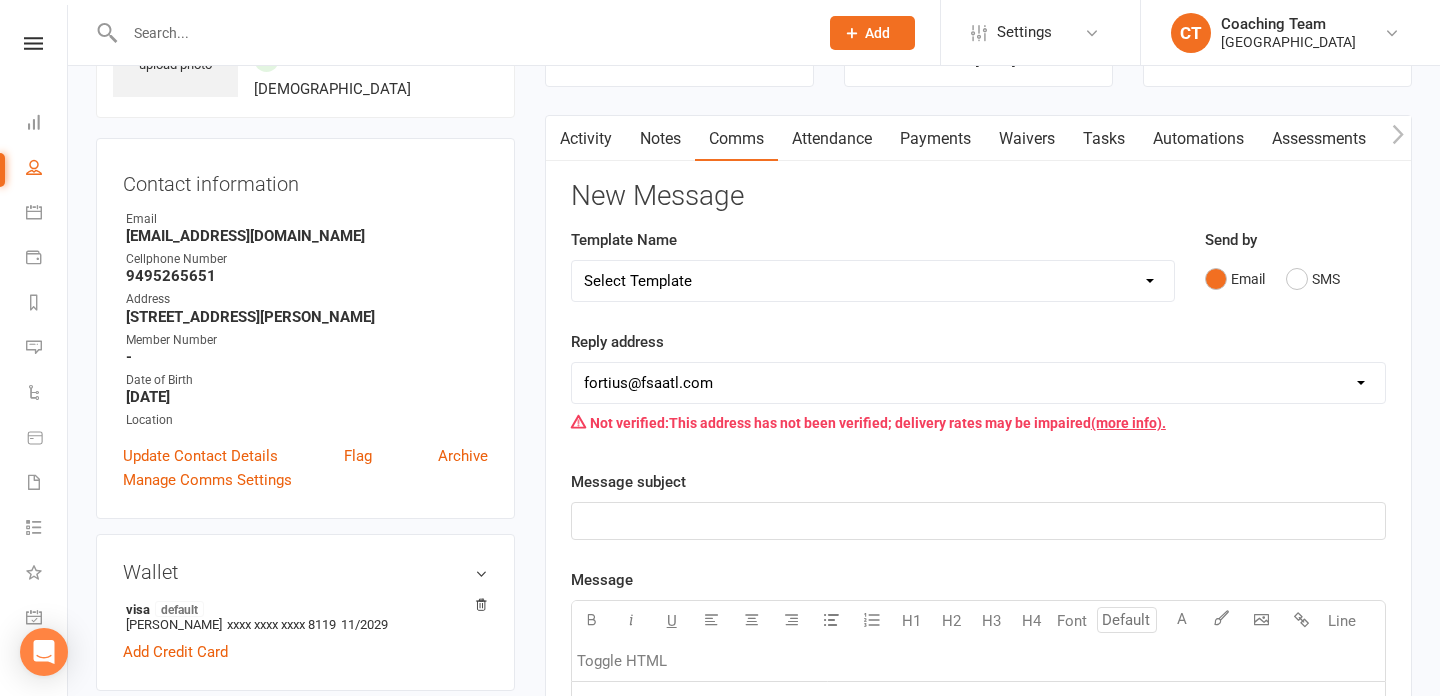 click on "Template Name Select Template [Email] Pickleball Court Schedule [Email] FSA Coaching | Makeup Class Request [Email] FSA Coaching | New Enrollment | Training Schedule Confirmation [Email] FSA Coaching | Payment Adjustment Request [Email] FSA Summer Camp | Attendance And Payments [SMS] [Default template - review before using] Appointment reminder [SMS] [Default template - review before using] Failed payment [SMS] [Default template - review before using] Flash sale [SMS] [Default template - review before using] Follow up from free trial class [SMS] [Default template - review before using] Inactive member [SMS] [Default template - review before using] Initial response to enquiry [SMS] [Default template - review before using] Membership upgrade [SMS] [Default template - review before using] Missed class [SMS] [Default template - review before using] Payment paid [SMS] [Default template - review before using] Referral [SMS] [Default template - review before using] Request for review [Email] Badminton Court Schedule" at bounding box center (873, 279) 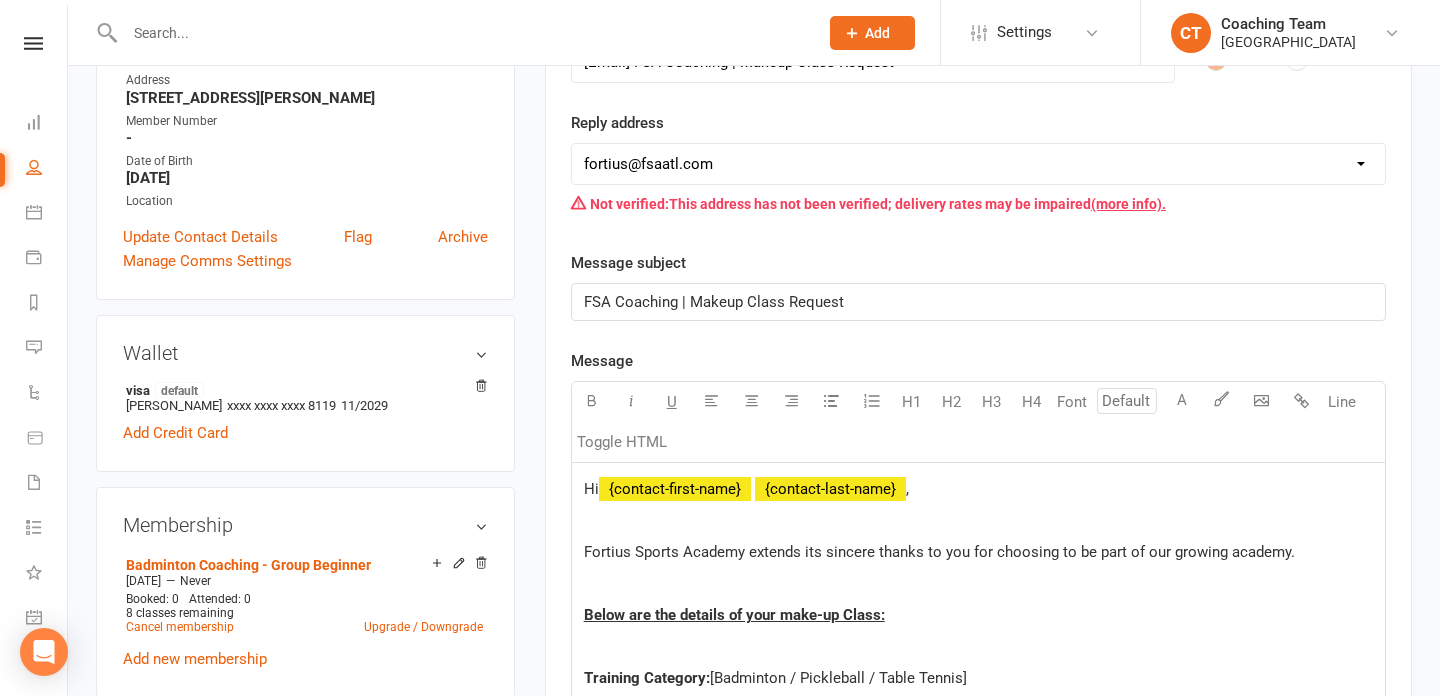scroll, scrollTop: 355, scrollLeft: 0, axis: vertical 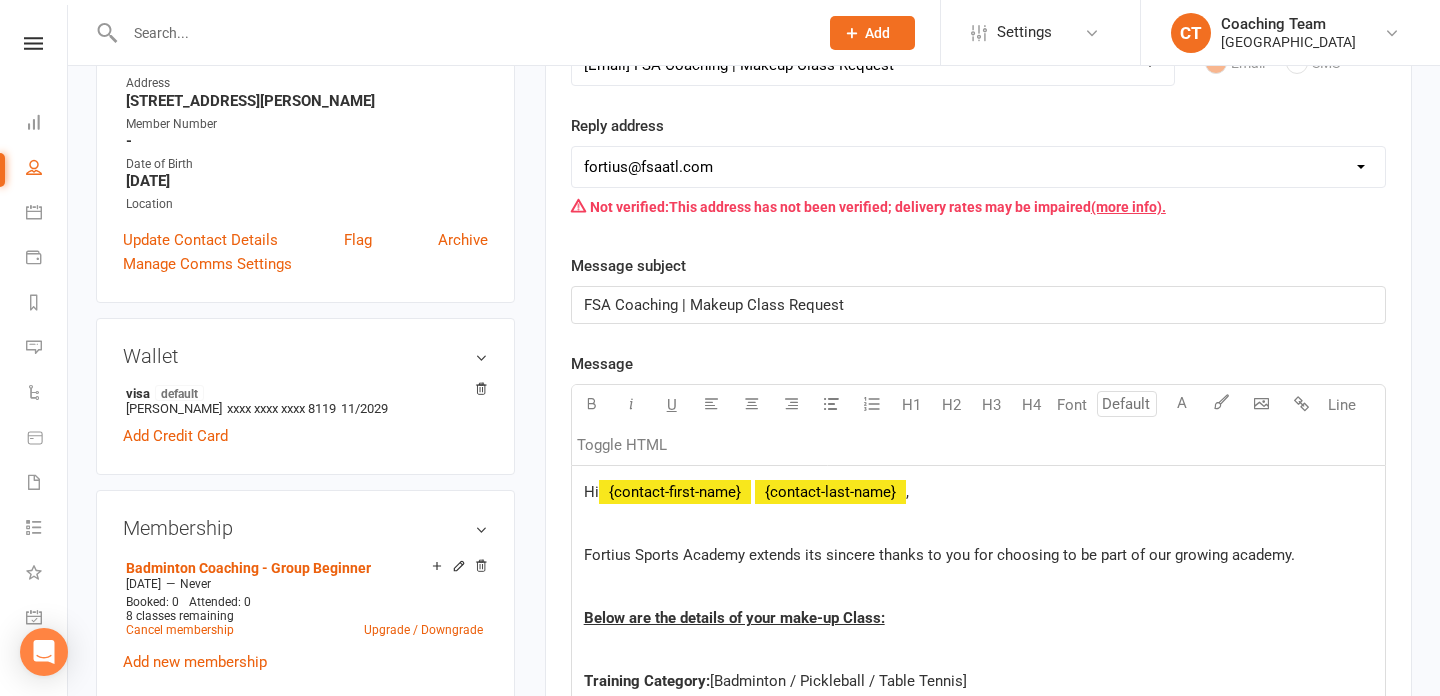 click on "[EMAIL_ADDRESS][DOMAIN_NAME] [EMAIL_ADDRESS][DOMAIN_NAME] [EMAIL_ADDRESS][DOMAIN_NAME] [EMAIL_ADDRESS][DOMAIN_NAME] [EMAIL_ADDRESS][DOMAIN_NAME] [EMAIL_ADDRESS][DOMAIN_NAME] [EMAIL_ADDRESS][DOMAIN_NAME] [EMAIL_ADDRESS][DOMAIN_NAME] [PERSON_NAME][EMAIL_ADDRESS][DOMAIN_NAME]" at bounding box center (978, 167) 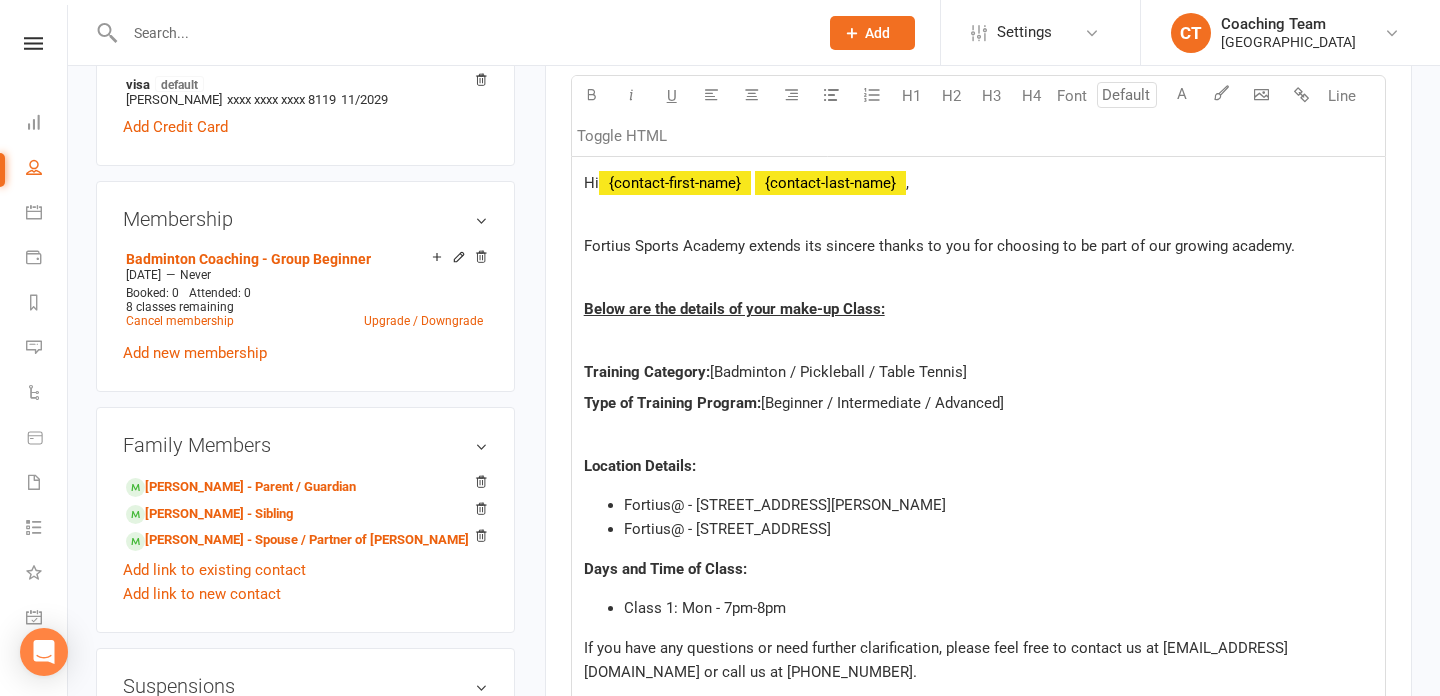 scroll, scrollTop: 674, scrollLeft: 0, axis: vertical 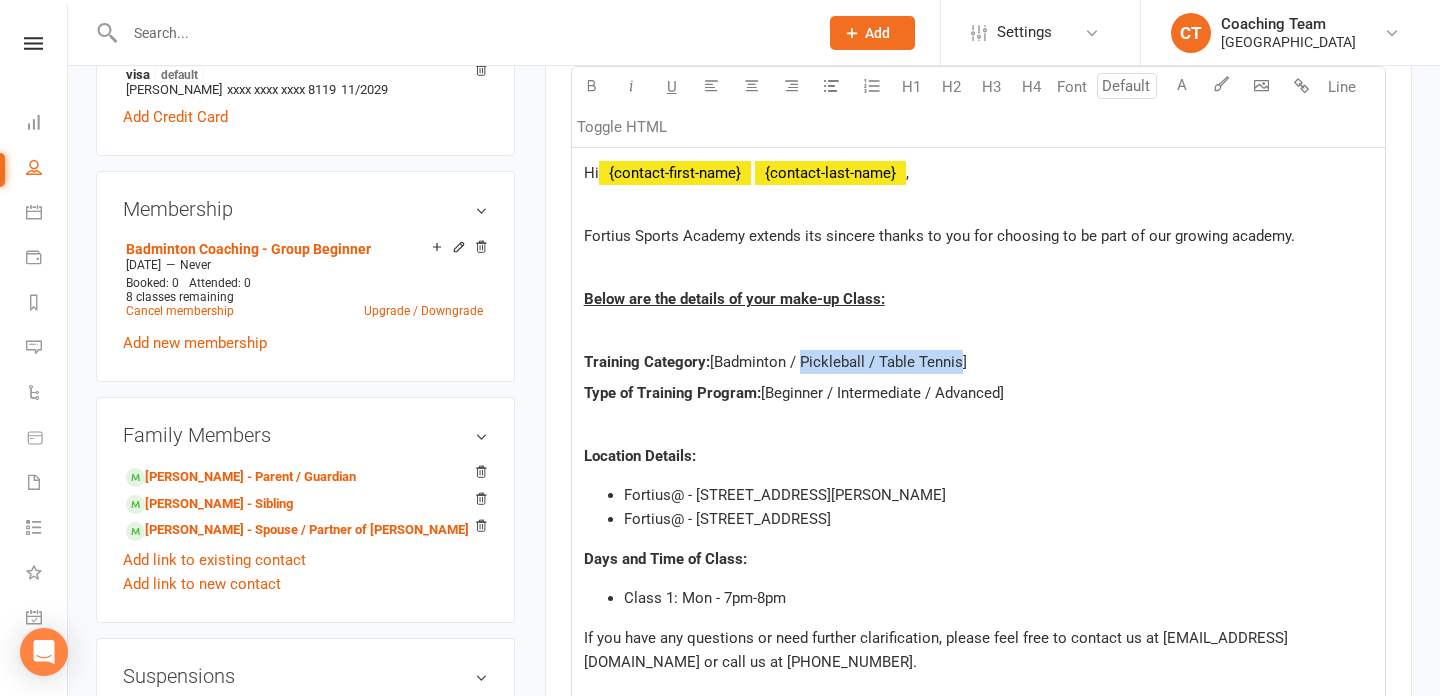 drag, startPoint x: 959, startPoint y: 361, endPoint x: 798, endPoint y: 354, distance: 161.1521 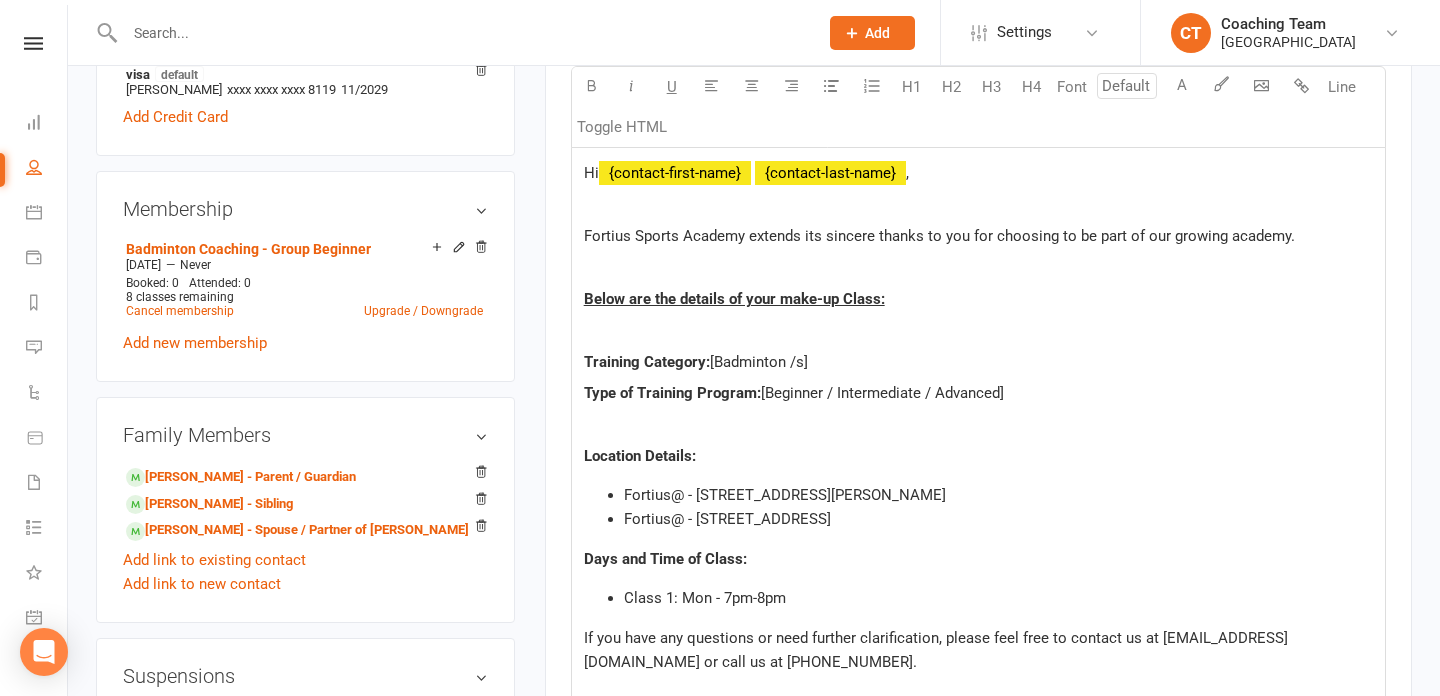 click on "[Badminton /s]" 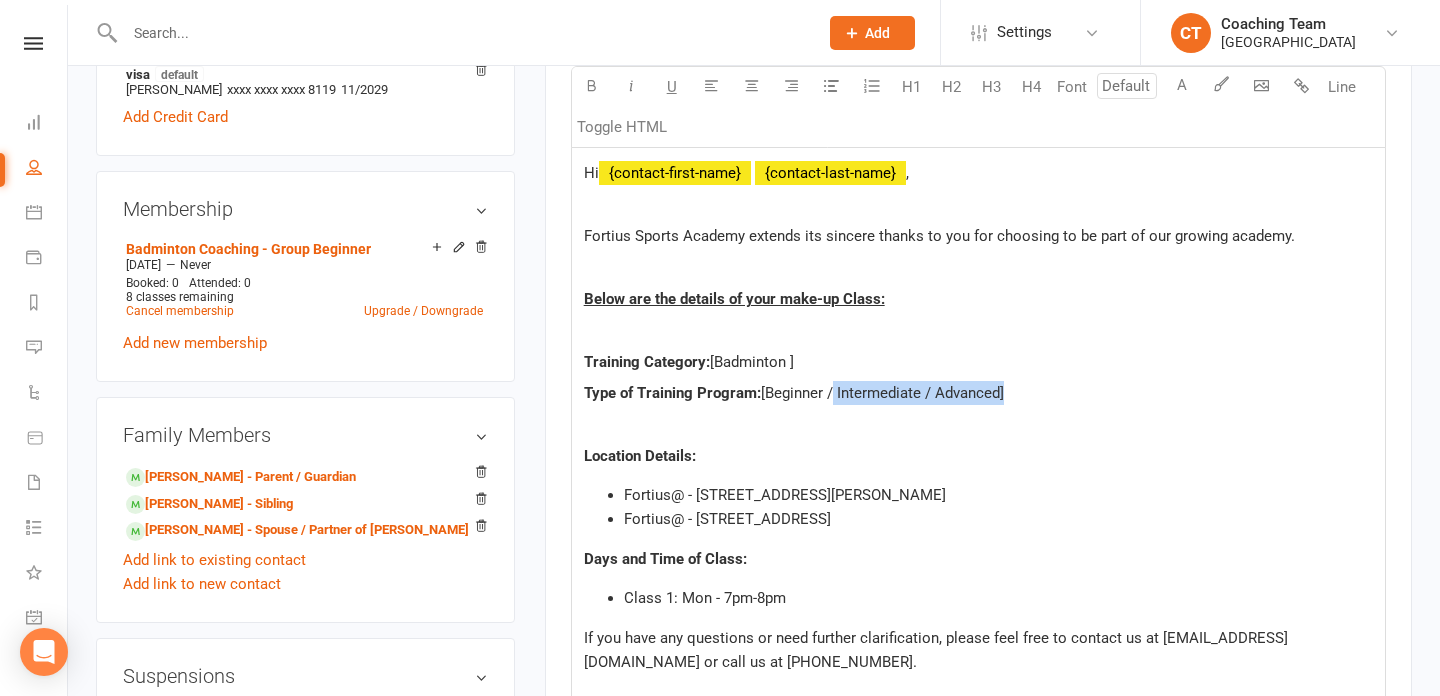 drag, startPoint x: 1000, startPoint y: 390, endPoint x: 828, endPoint y: 394, distance: 172.04651 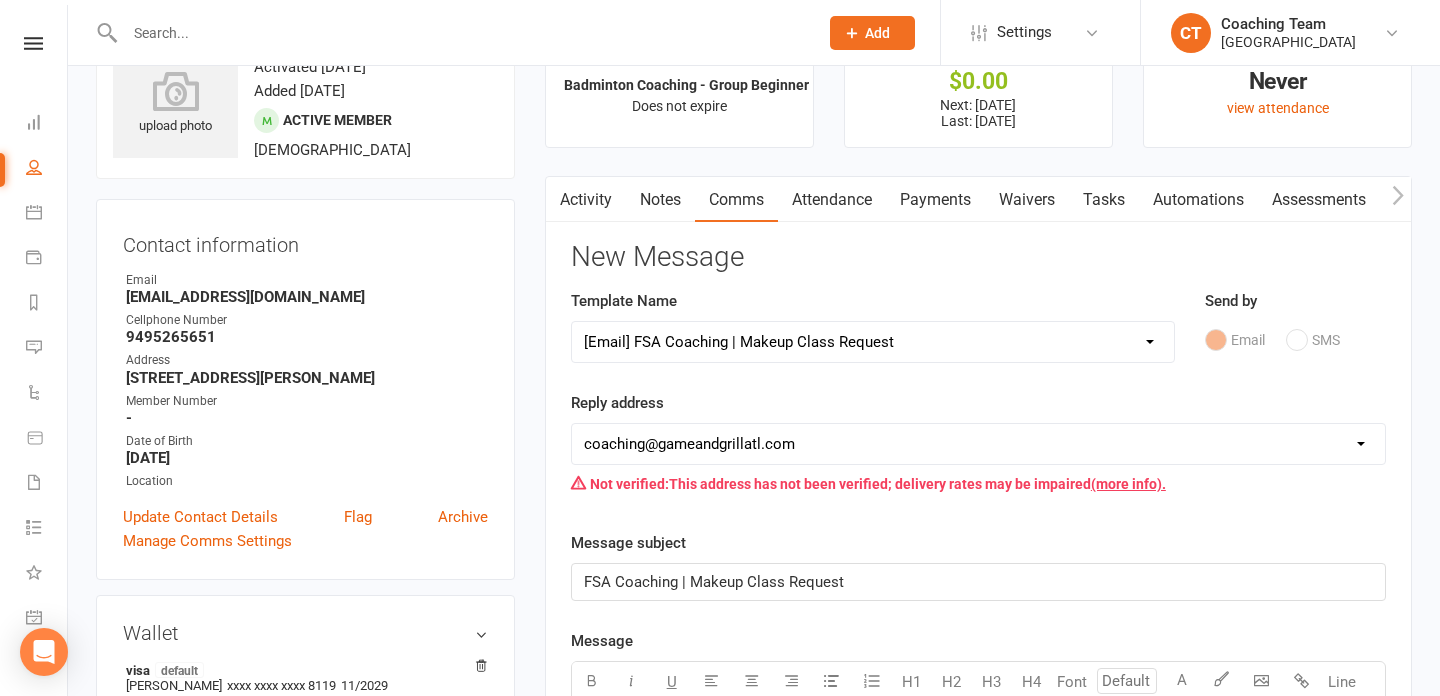 scroll, scrollTop: 0, scrollLeft: 0, axis: both 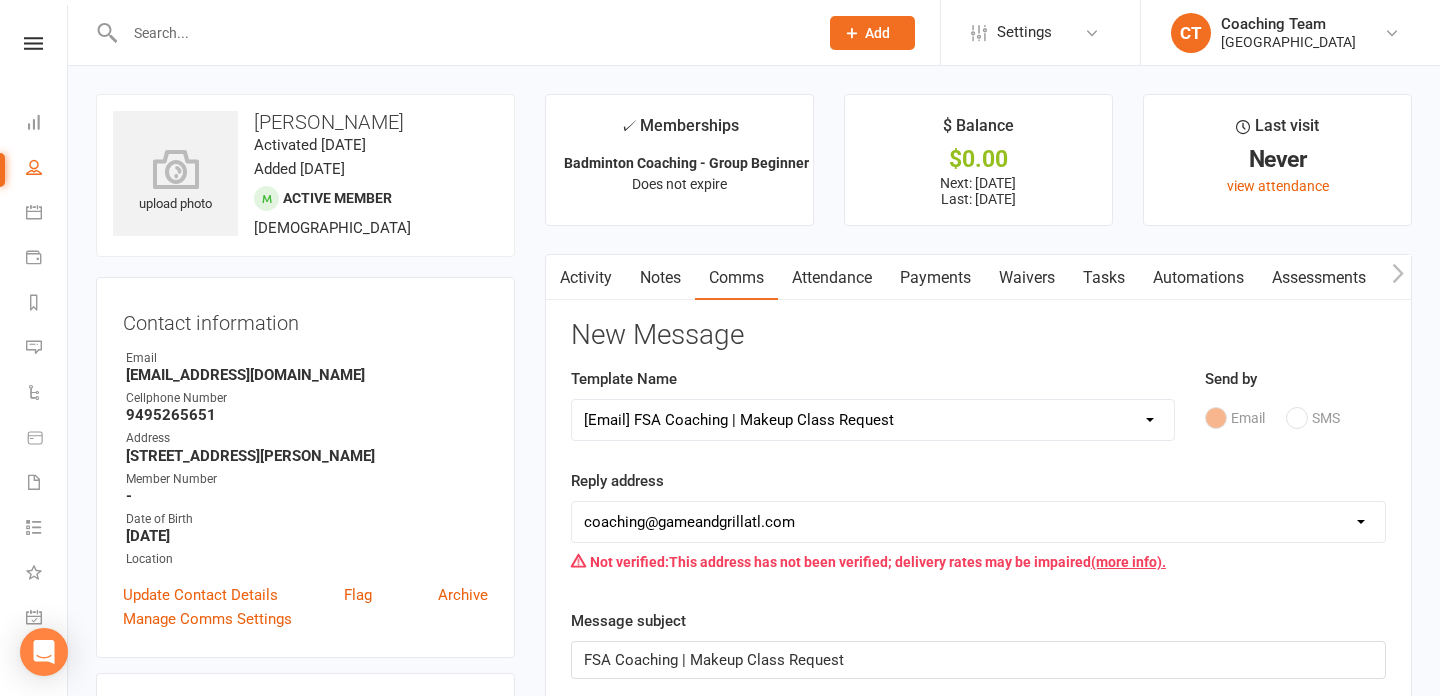 click on "Select Template [Email] Pickleball Court Schedule [Email] FSA Coaching | Makeup Class Request [Email] FSA Coaching | New Enrollment | Training Schedule Confirmation [Email] FSA Coaching | Payment Adjustment Request [Email] FSA Summer Camp | Attendance And Payments [SMS] [Default template - review before using] Appointment reminder [SMS] [Default template - review before using] Failed payment [SMS] [Default template - review before using] Flash sale [SMS] [Default template - review before using] Follow up from free trial class [SMS] [Default template - review before using] Inactive member [SMS] [Default template - review before using] Initial response to enquiry [SMS] [Default template - review before using] Membership upgrade [SMS] [Default template - review before using] Missed class [SMS] [Default template - review before using] Payment paid [SMS] [Default template - review before using] Referral [SMS] [Default template - review before using] Request for review [Email] Badminton Court Schedule" at bounding box center [873, 420] 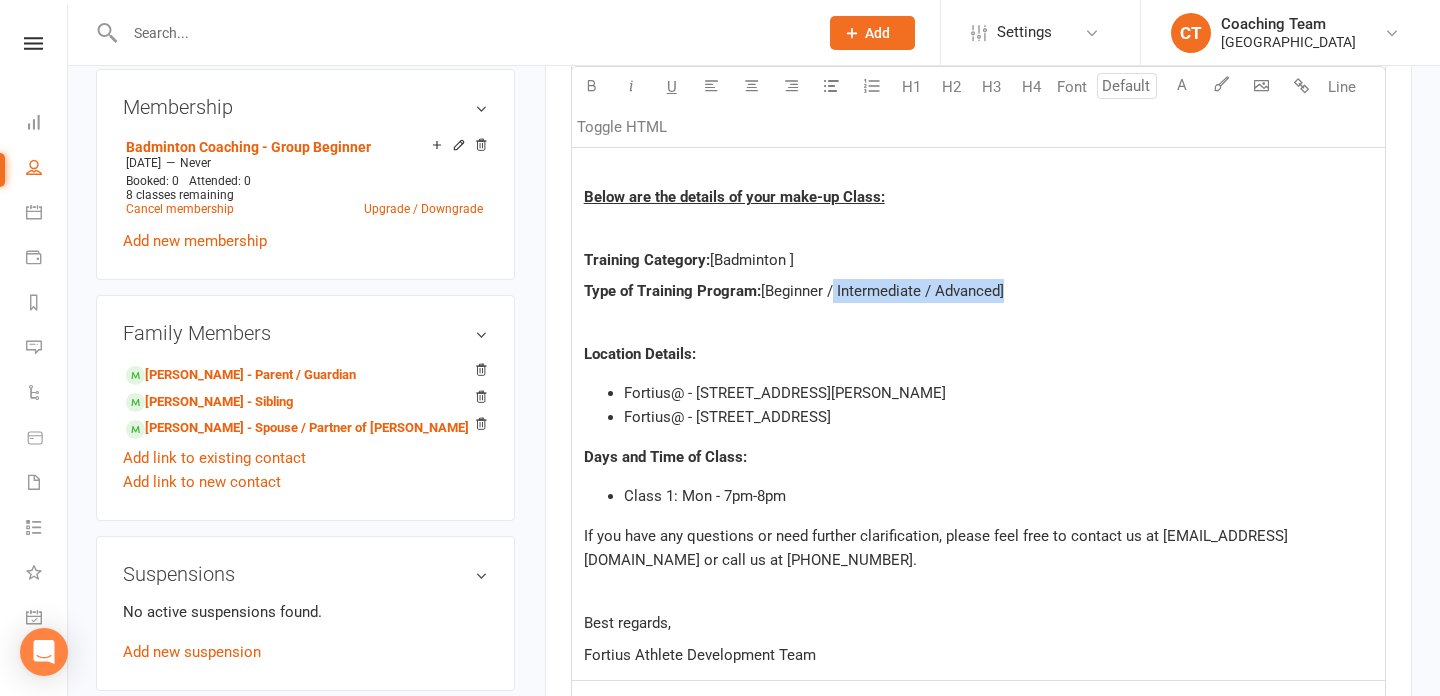 scroll, scrollTop: 788, scrollLeft: 0, axis: vertical 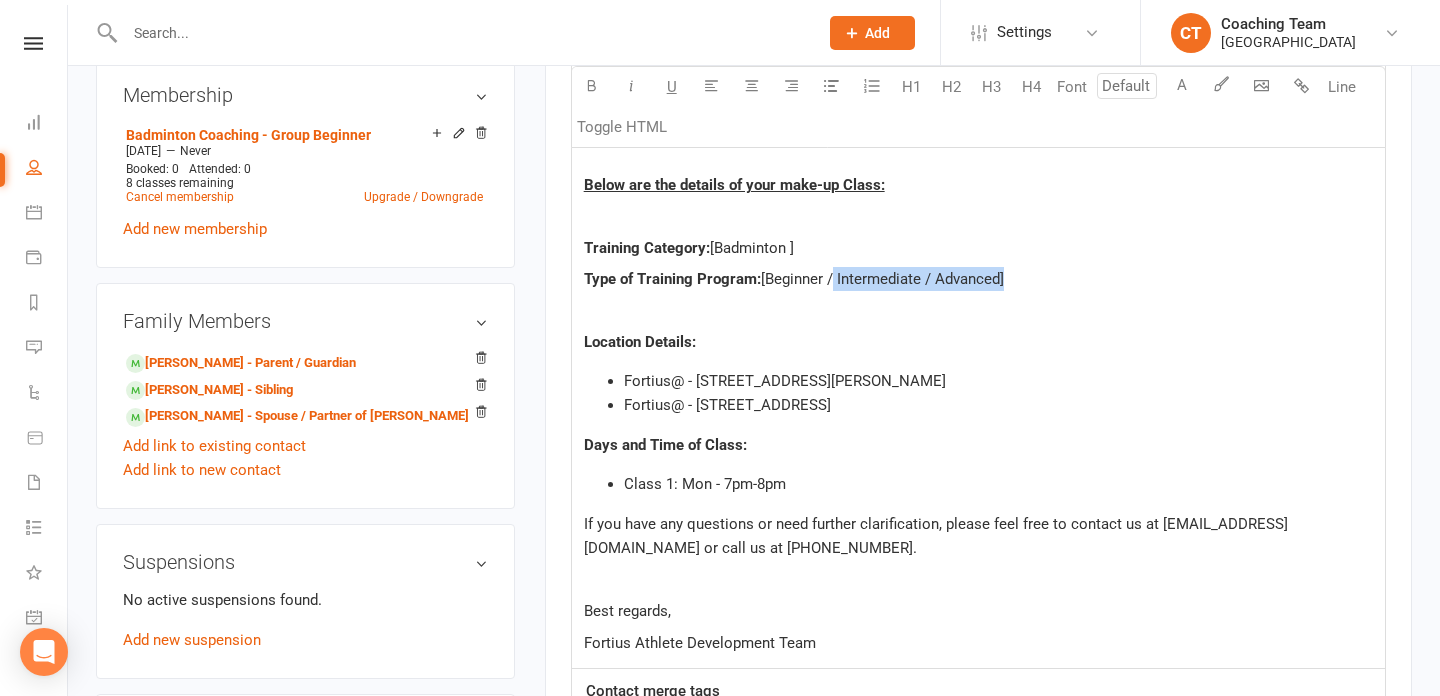 click on "Training Category:  [Badminton ]" 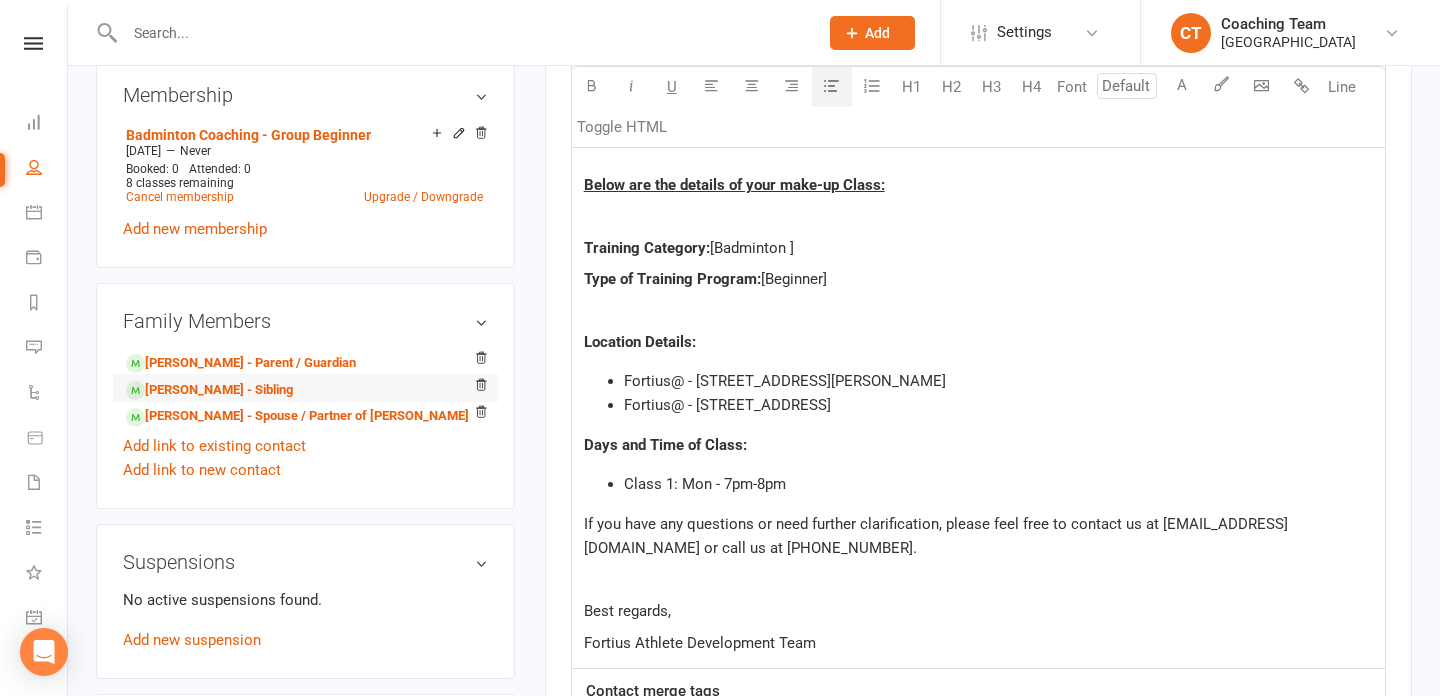 drag, startPoint x: 1015, startPoint y: 374, endPoint x: 459, endPoint y: 385, distance: 556.1088 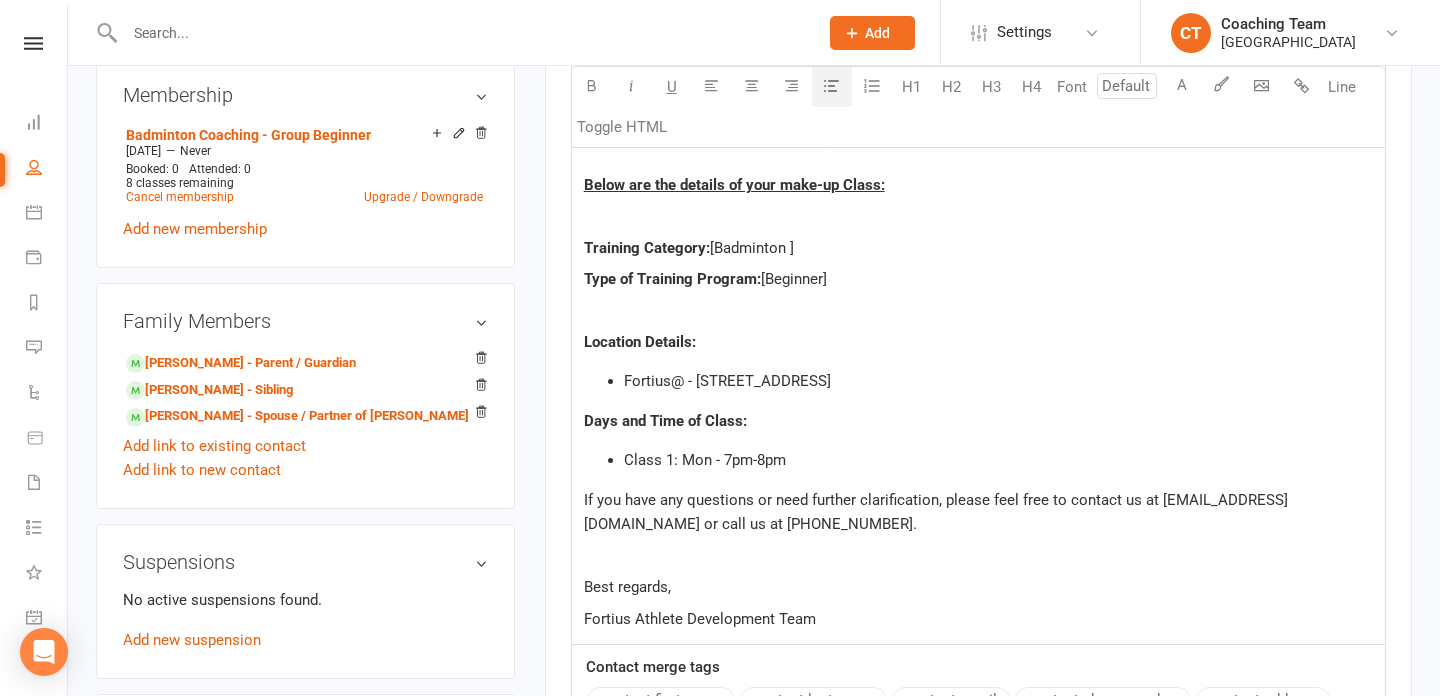 drag, startPoint x: 783, startPoint y: 463, endPoint x: 741, endPoint y: 462, distance: 42.0119 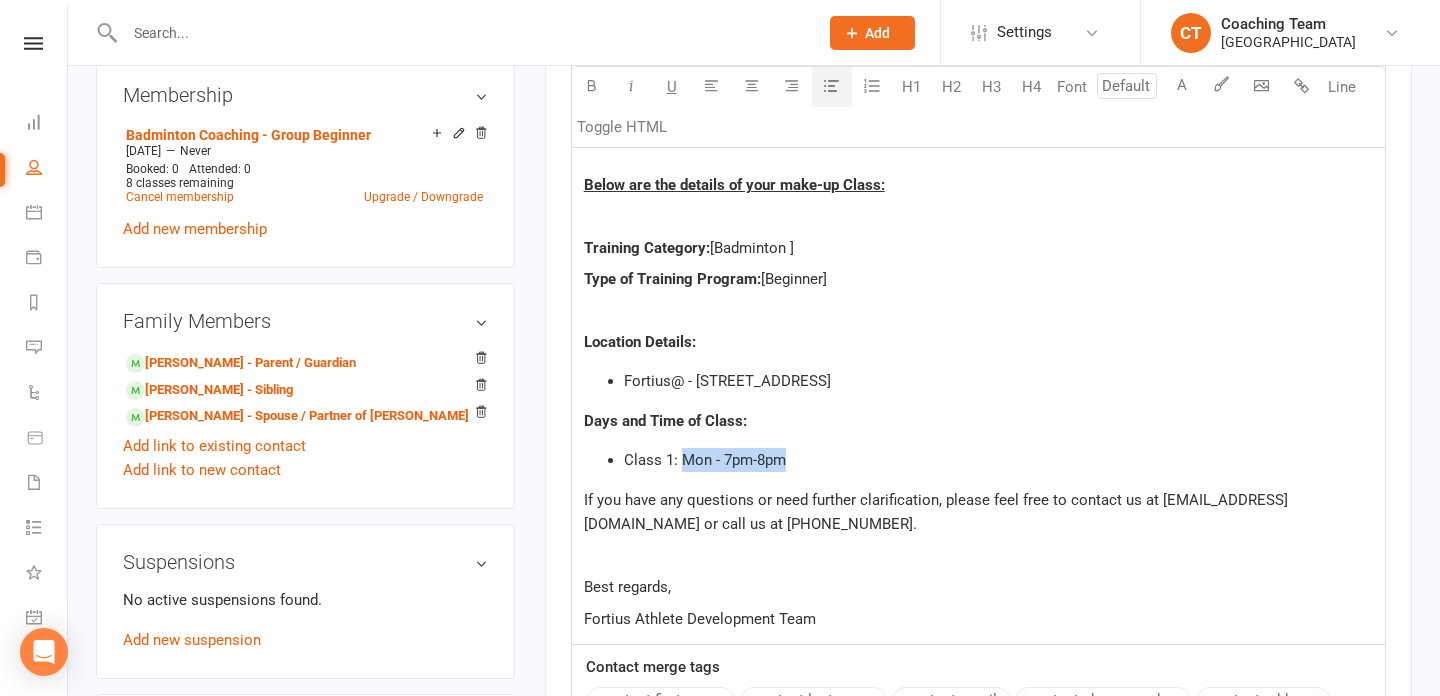 drag, startPoint x: 779, startPoint y: 459, endPoint x: 684, endPoint y: 460, distance: 95.005264 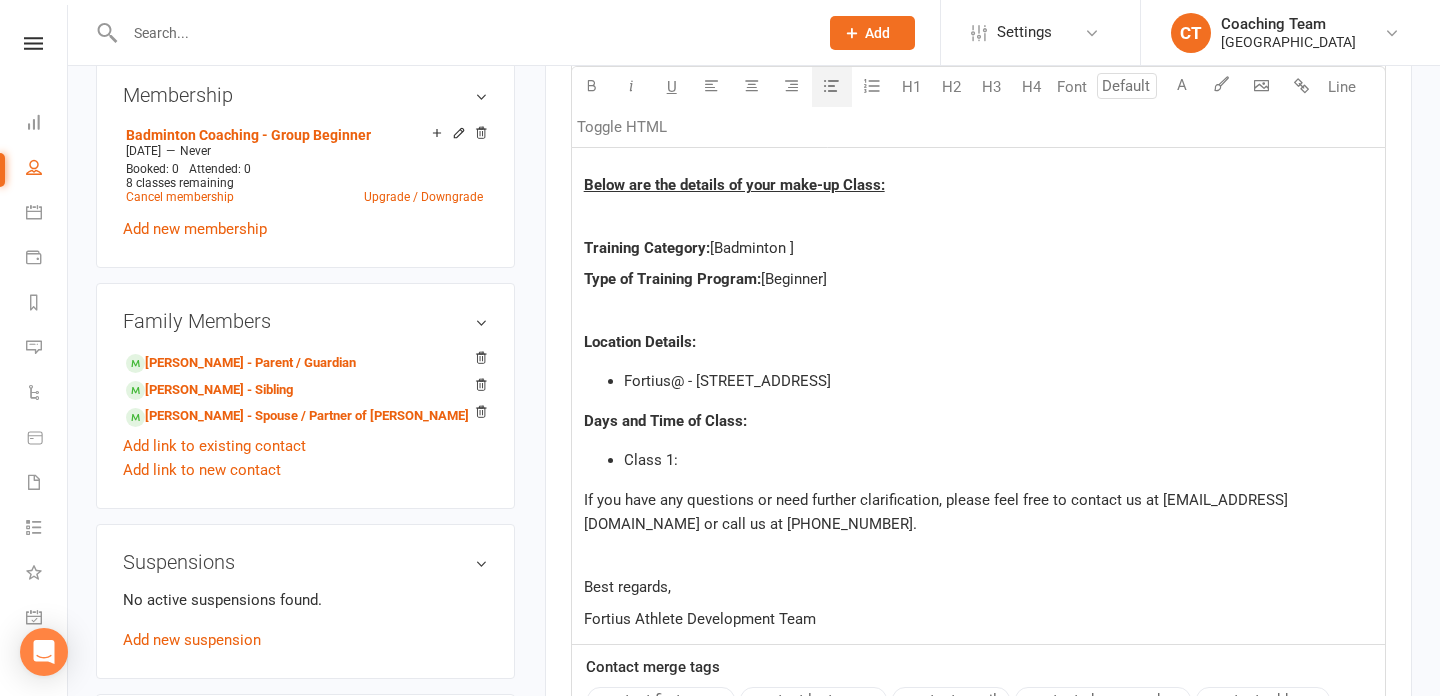 type 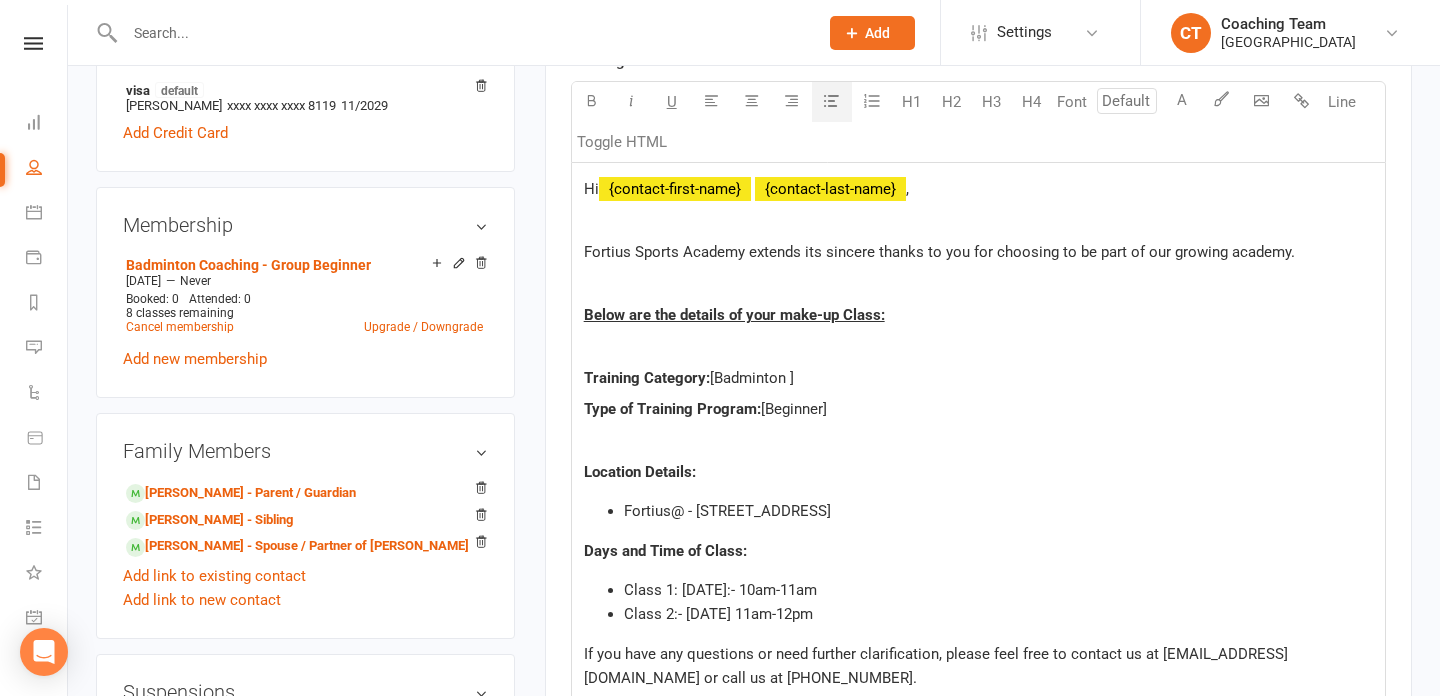 scroll, scrollTop: 661, scrollLeft: 0, axis: vertical 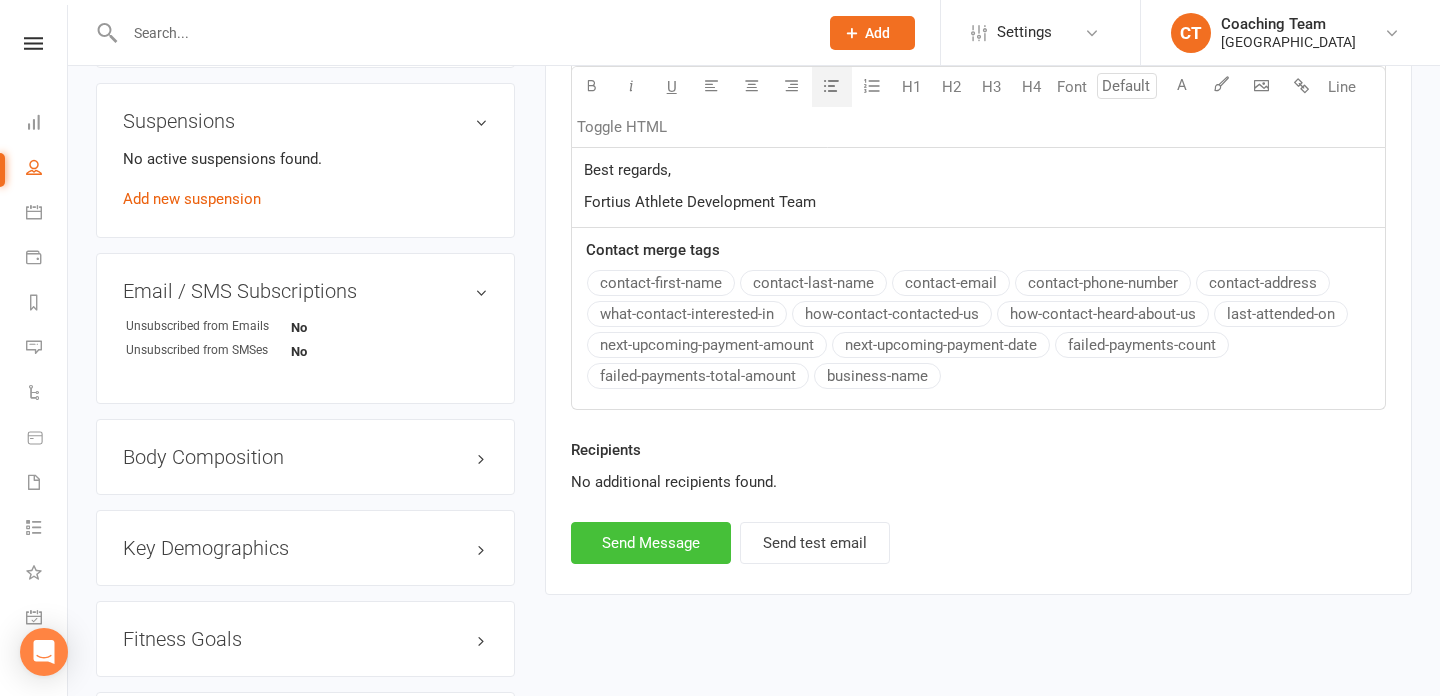 click on "Send Message" at bounding box center (651, 543) 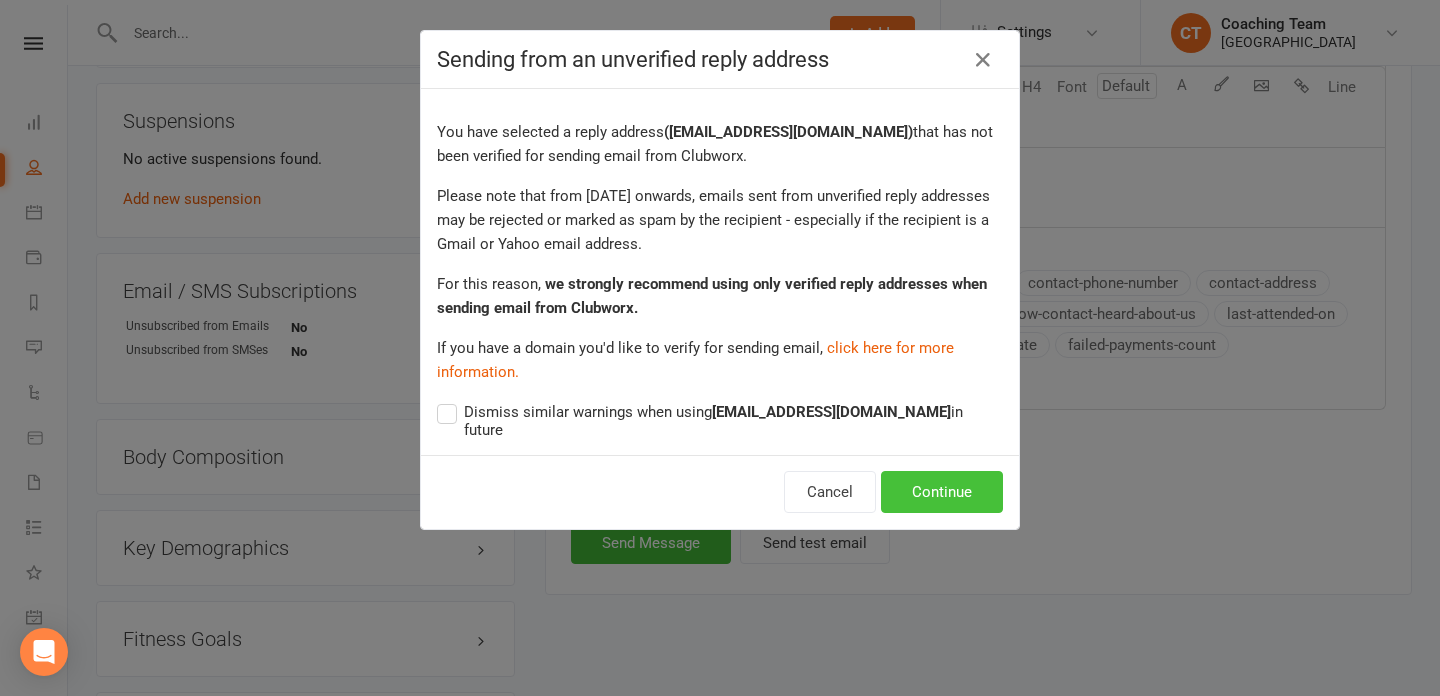 click on "Continue" at bounding box center [942, 492] 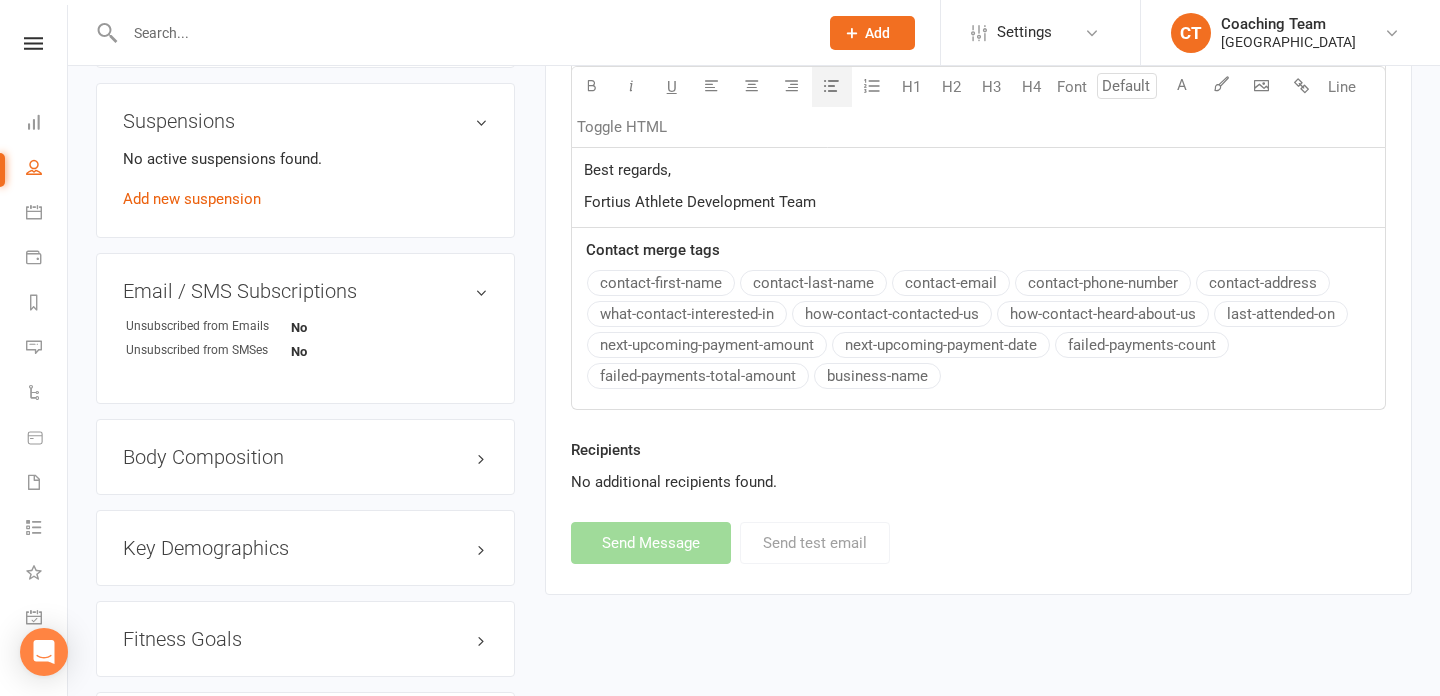 select 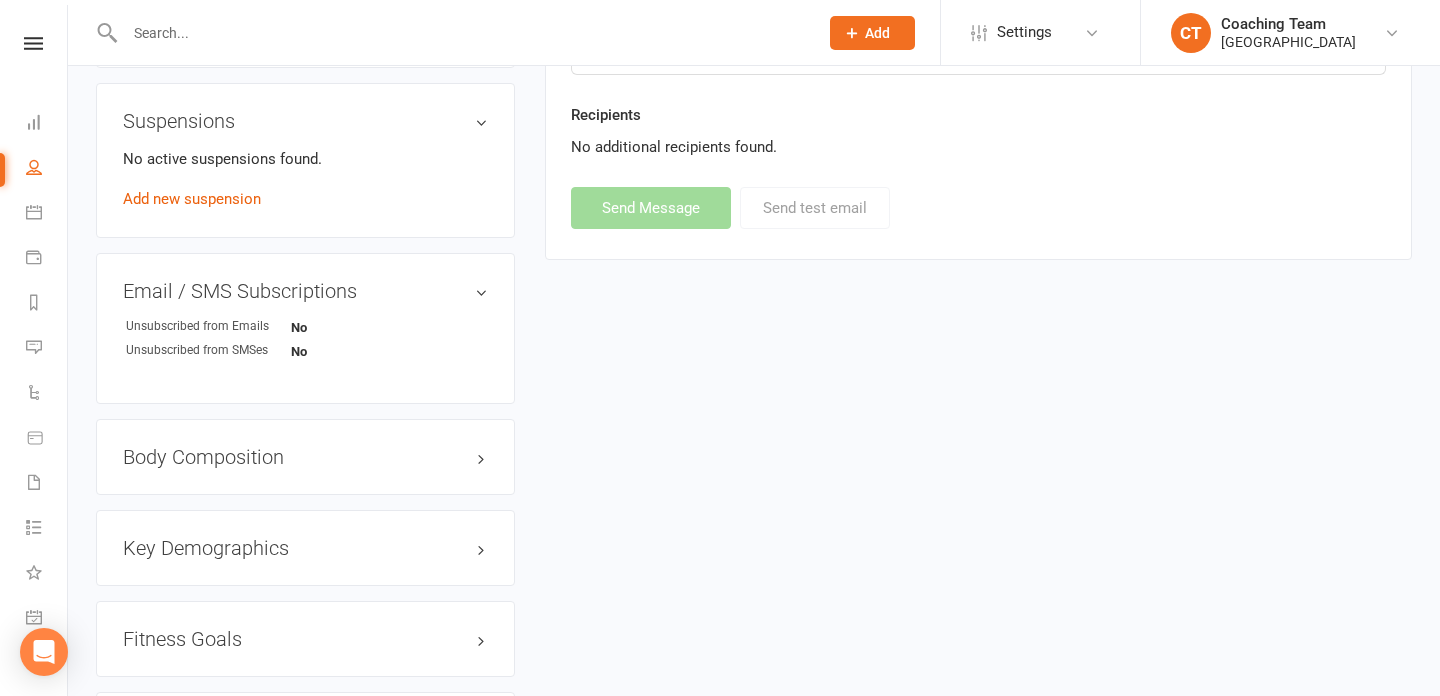 click at bounding box center [461, 33] 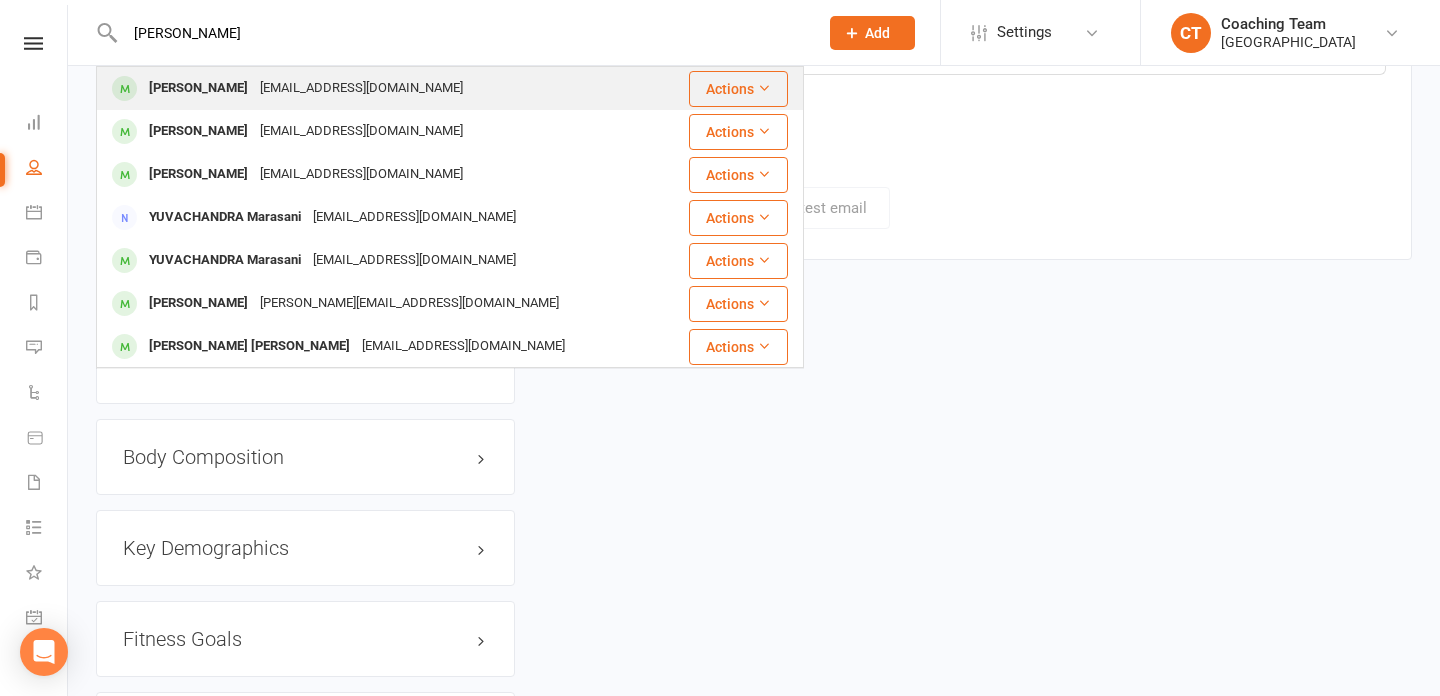 type on "[PERSON_NAME]" 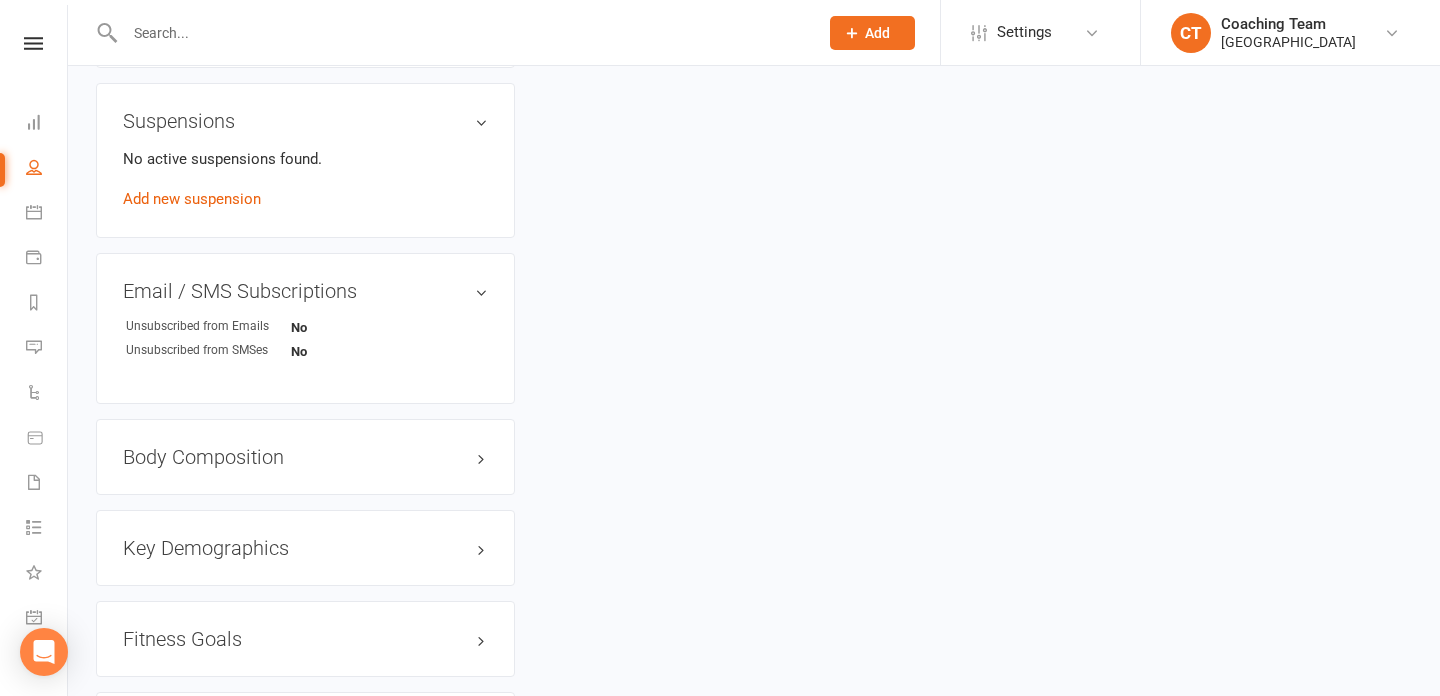 scroll, scrollTop: 0, scrollLeft: 0, axis: both 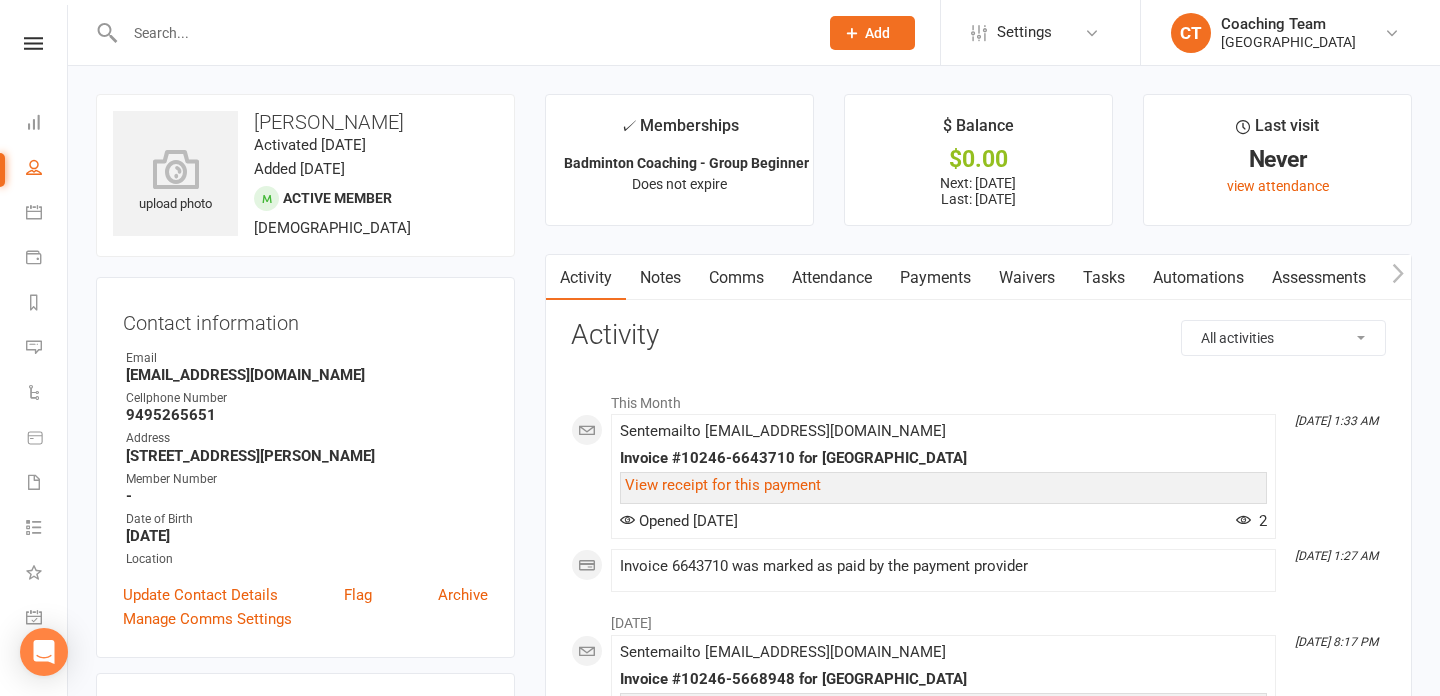 click on "Comms" at bounding box center (736, 278) 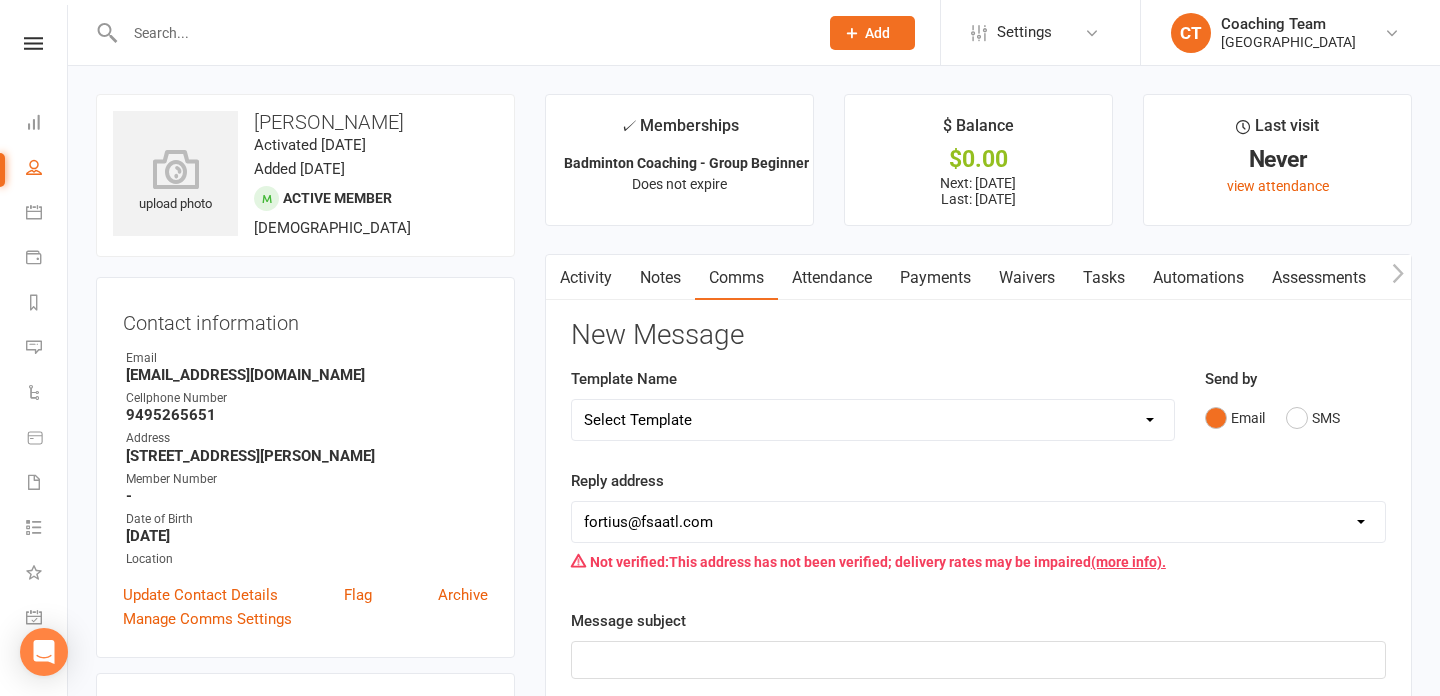 click on "Select Template [Email] Pickleball Court Schedule [Email] FSA Coaching | Makeup Class Request [Email] FSA Coaching | New Enrollment | Training Schedule Confirmation [Email] FSA Coaching | Payment Adjustment Request [Email] FSA Summer Camp | Attendance And Payments [SMS] [Default template - review before using] Appointment reminder [SMS] [Default template - review before using] Failed payment [SMS] [Default template - review before using] Flash sale [SMS] [Default template - review before using] Follow up from free trial class [SMS] [Default template - review before using] Inactive member [SMS] [Default template - review before using] Initial response to enquiry [SMS] [Default template - review before using] Membership upgrade [SMS] [Default template - review before using] Missed class [SMS] [Default template - review before using] Payment paid [SMS] [Default template - review before using] Referral [SMS] [Default template - review before using] Request for review [Email] Badminton Court Schedule" at bounding box center [873, 420] 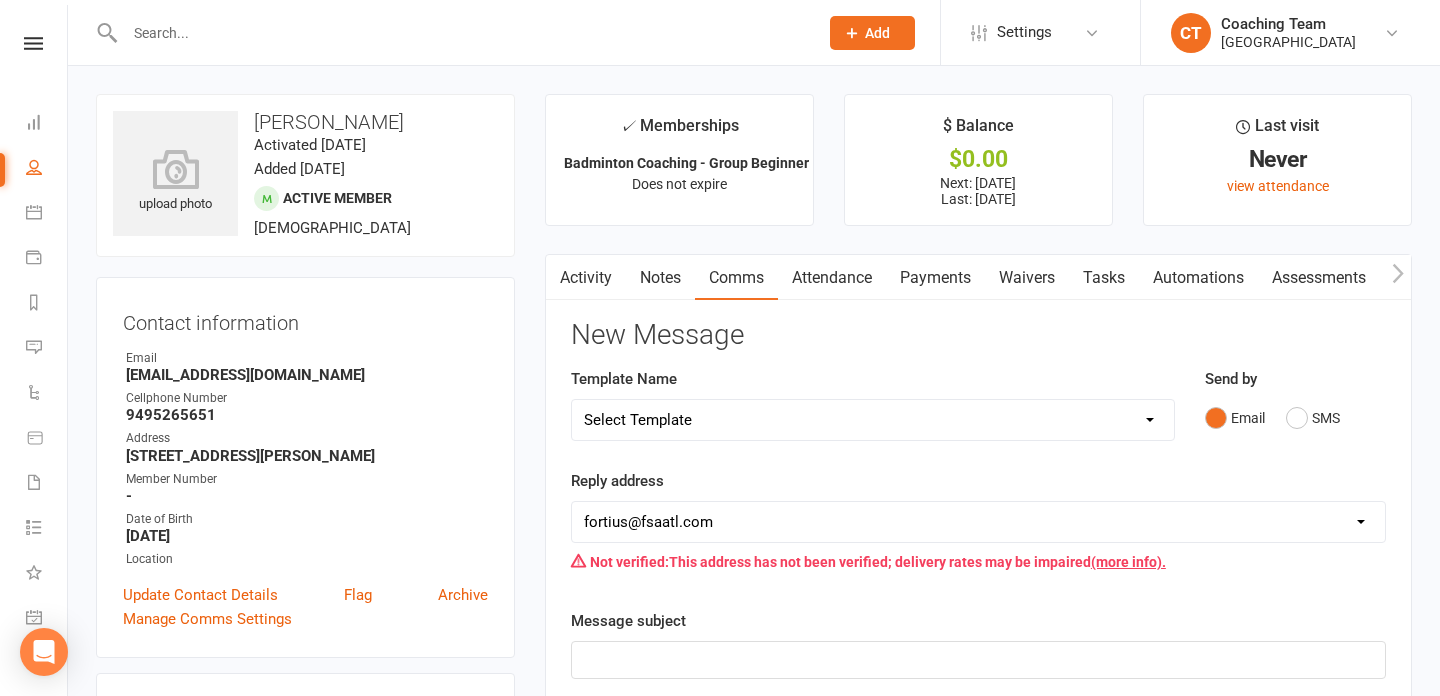 select on "1" 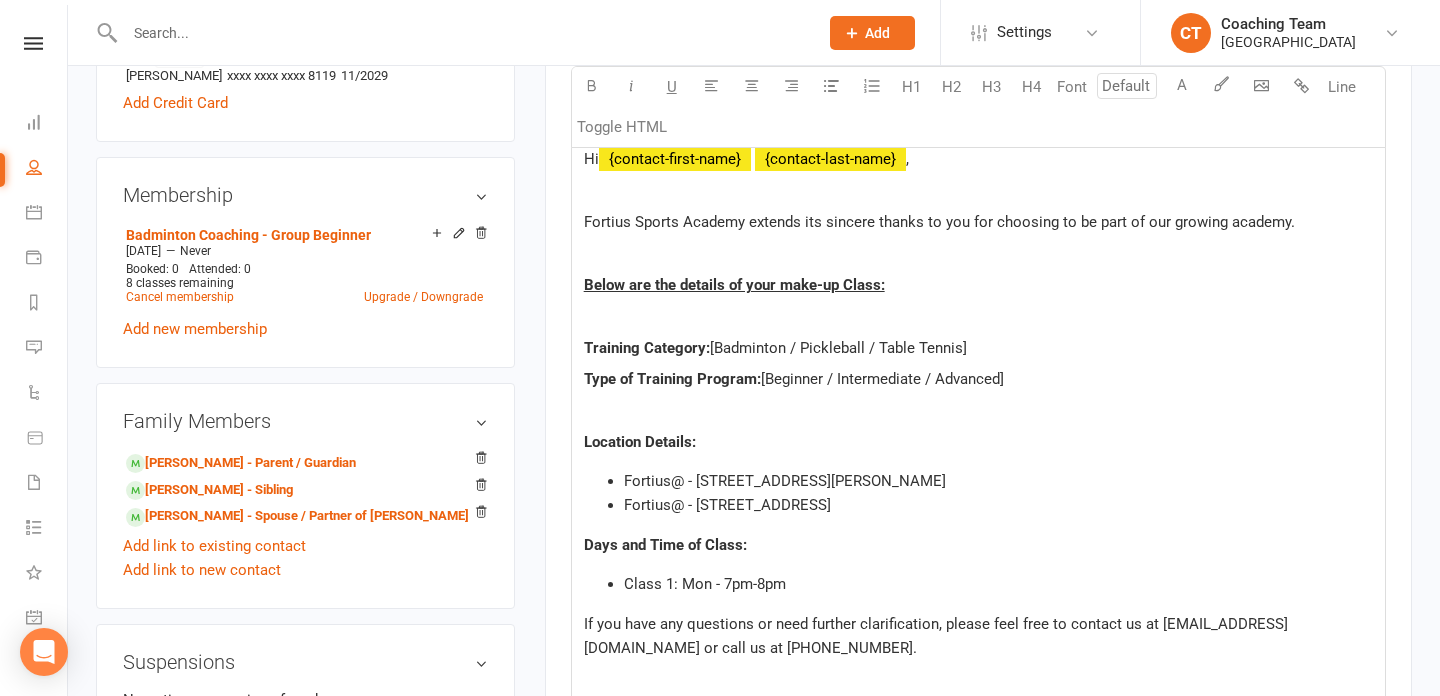 scroll, scrollTop: 761, scrollLeft: 0, axis: vertical 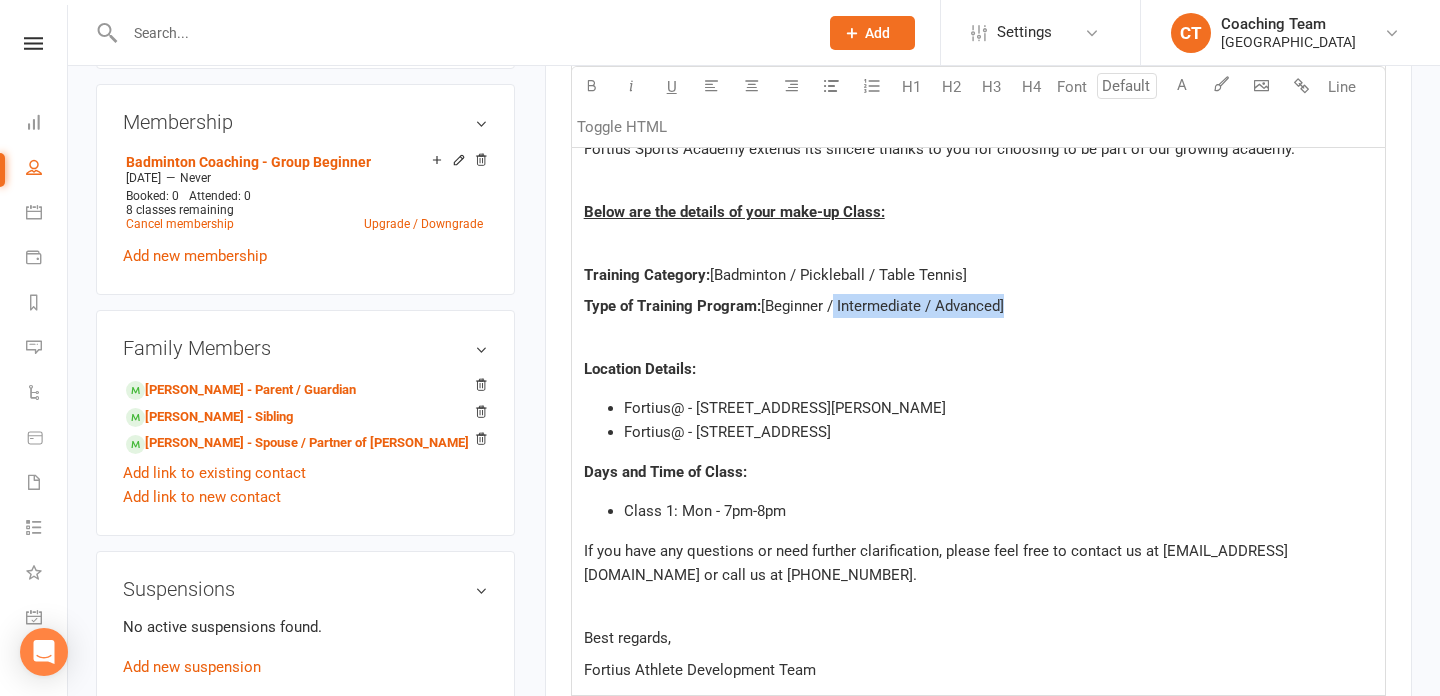 drag, startPoint x: 1001, startPoint y: 303, endPoint x: 831, endPoint y: 304, distance: 170.00294 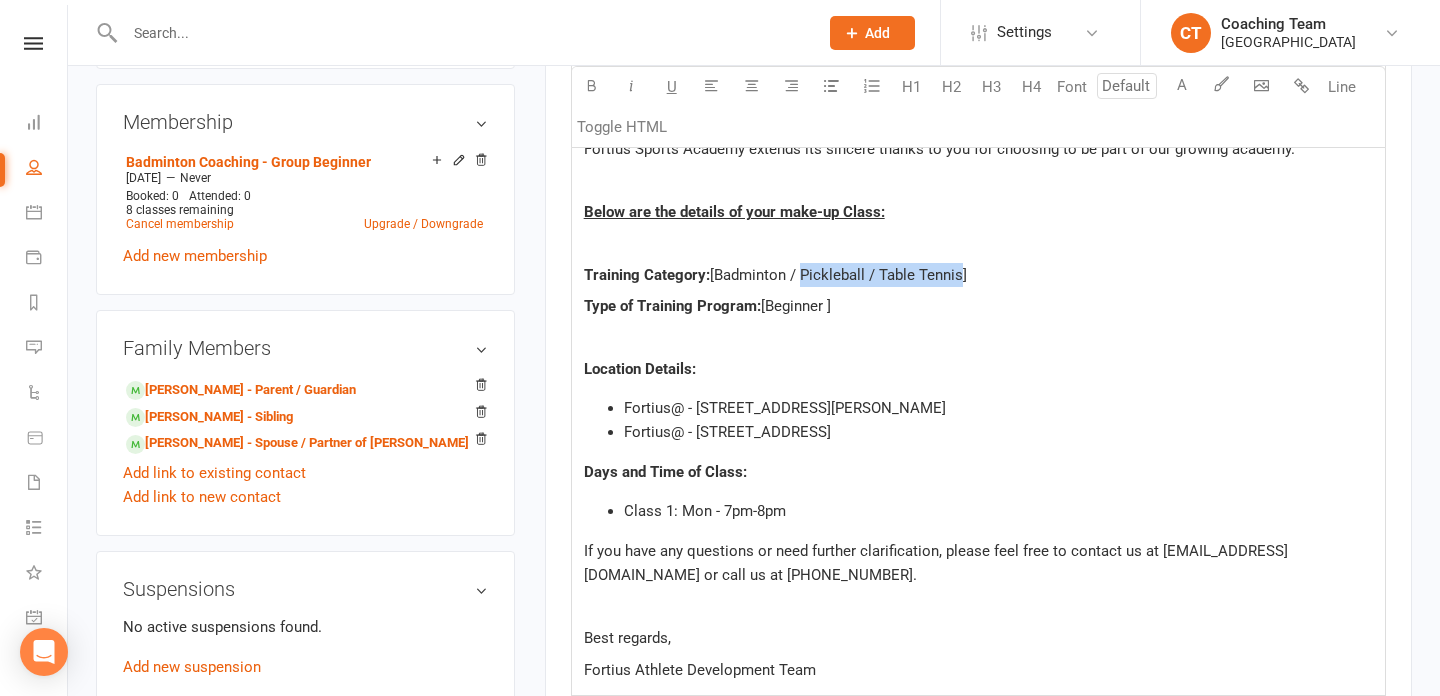 drag, startPoint x: 959, startPoint y: 273, endPoint x: 798, endPoint y: 277, distance: 161.04968 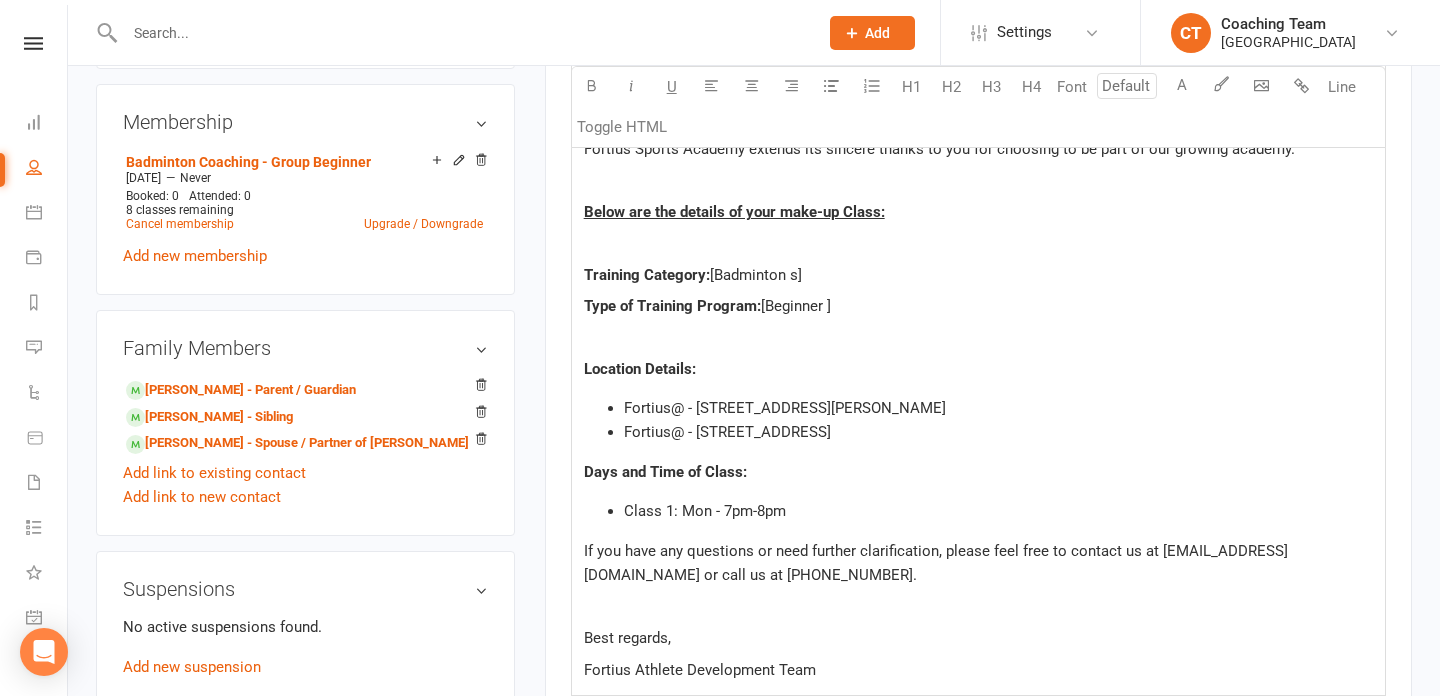 click on "[Badminton s]" 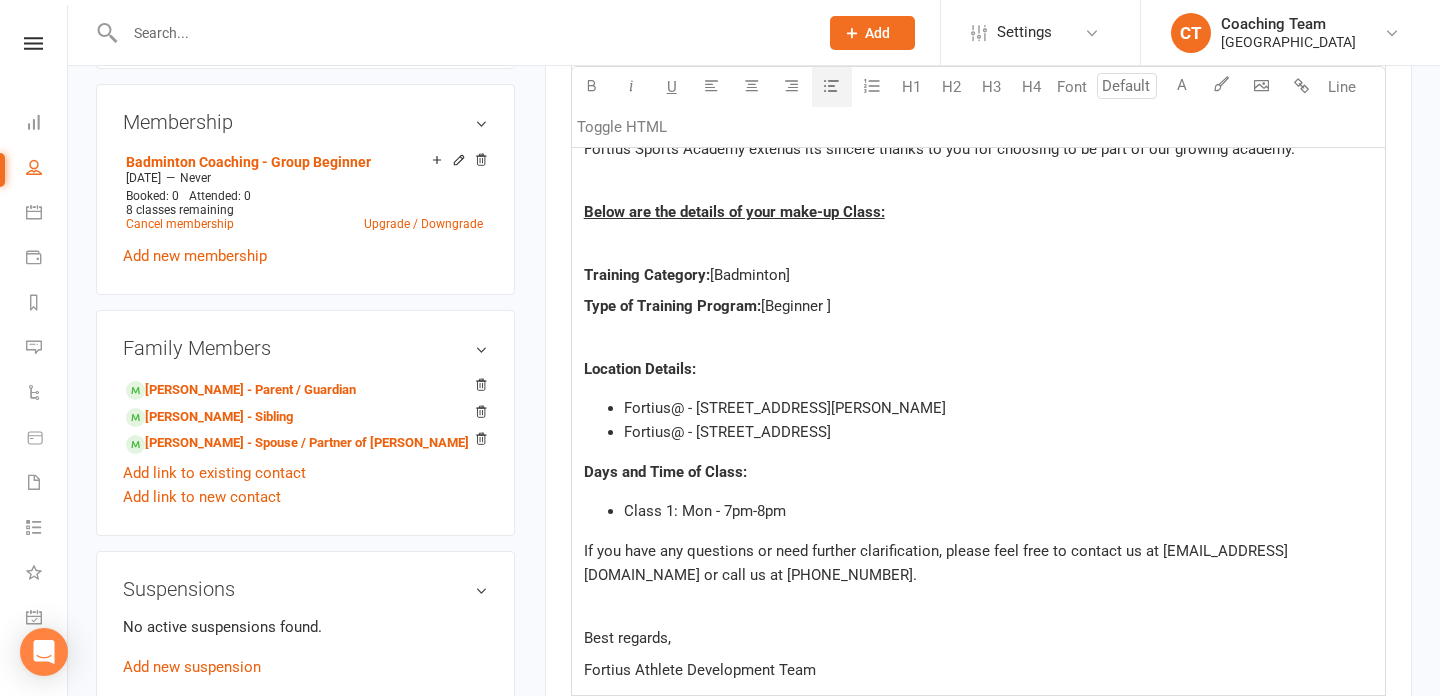drag, startPoint x: 1008, startPoint y: 405, endPoint x: 661, endPoint y: 397, distance: 347.0922 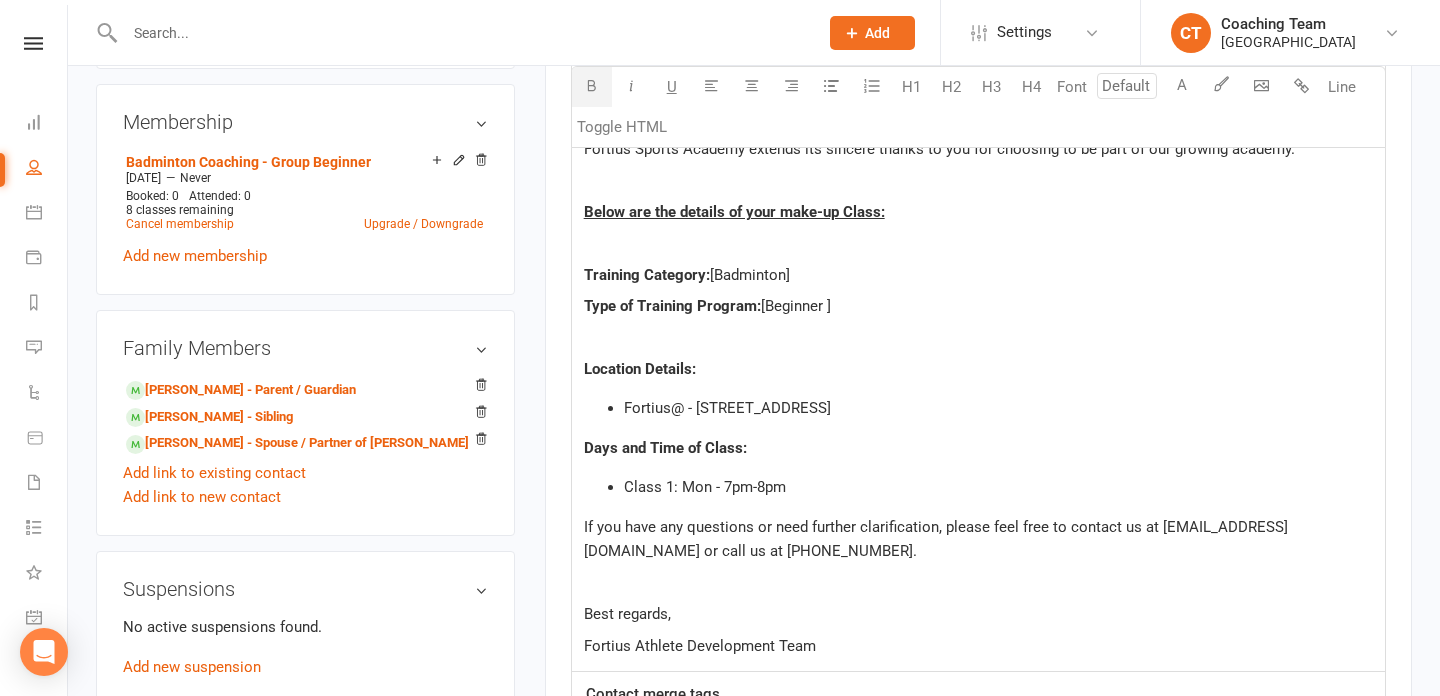 click on "Days and Time of Class:" 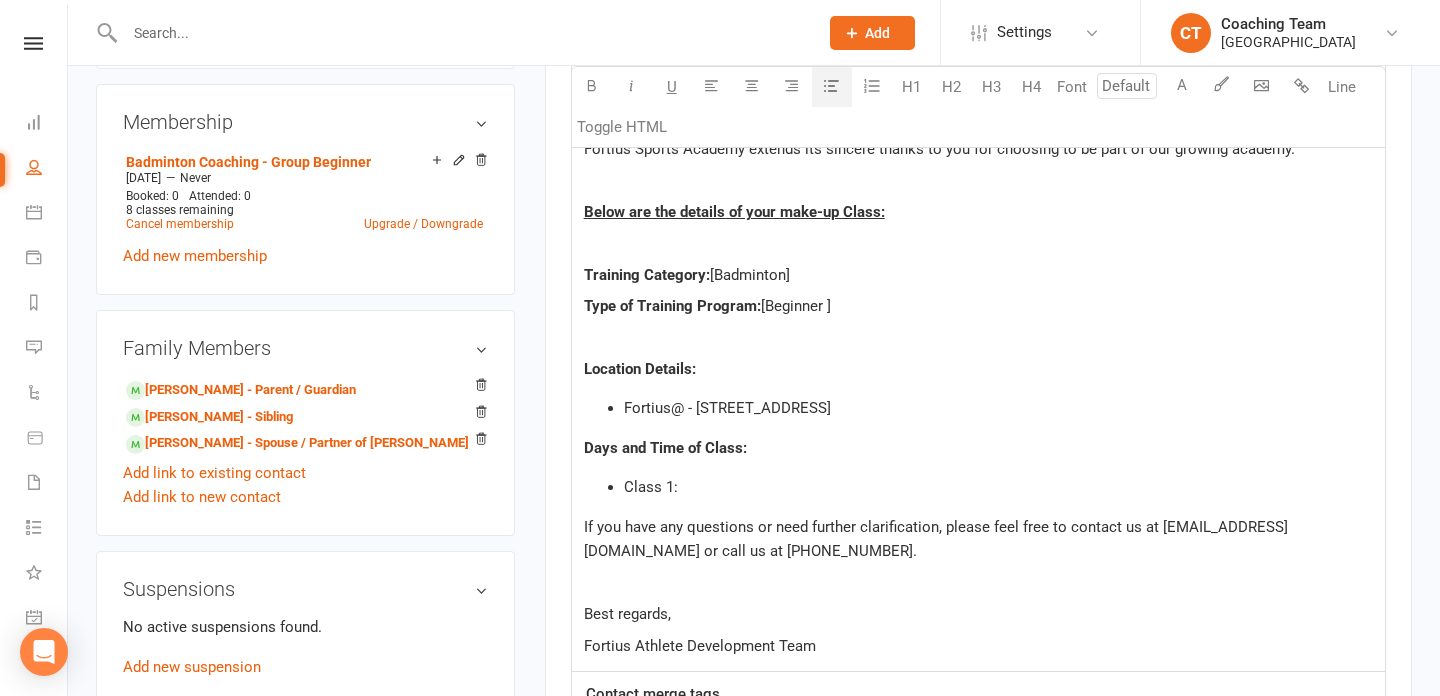 type 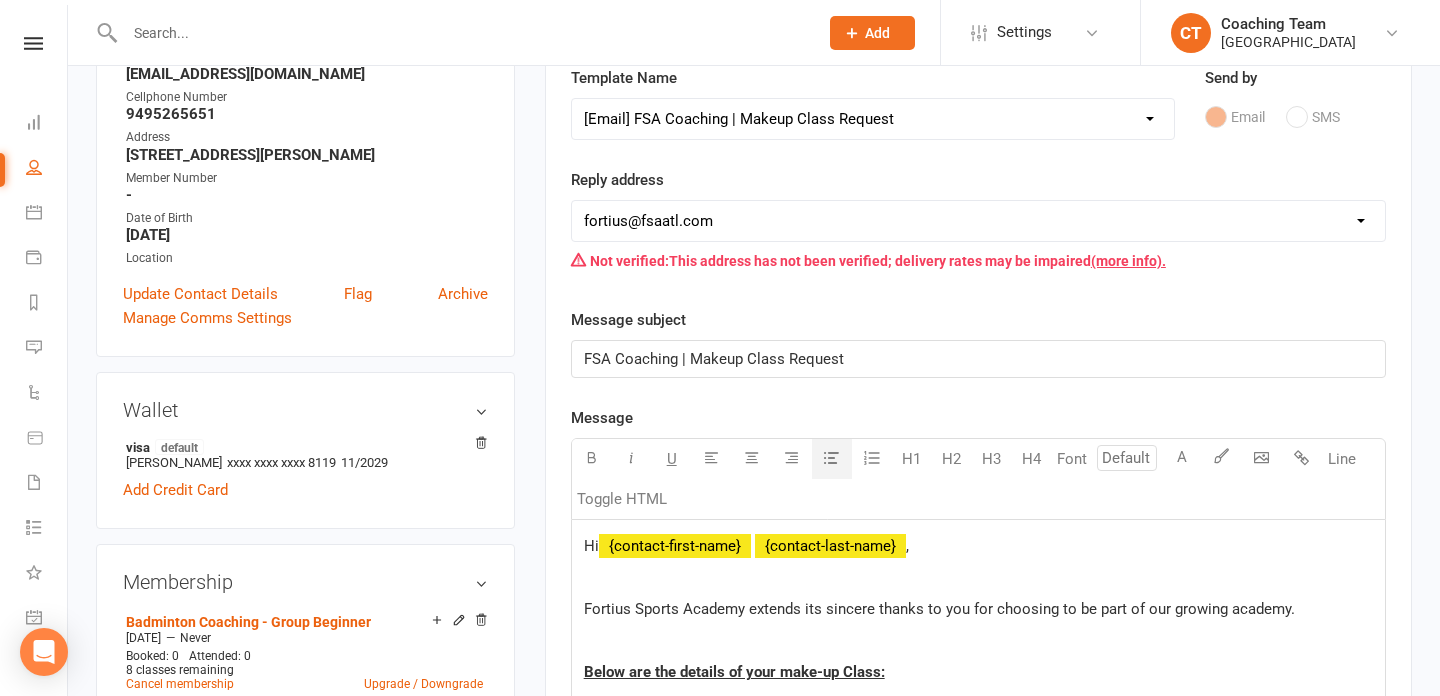 scroll, scrollTop: 300, scrollLeft: 0, axis: vertical 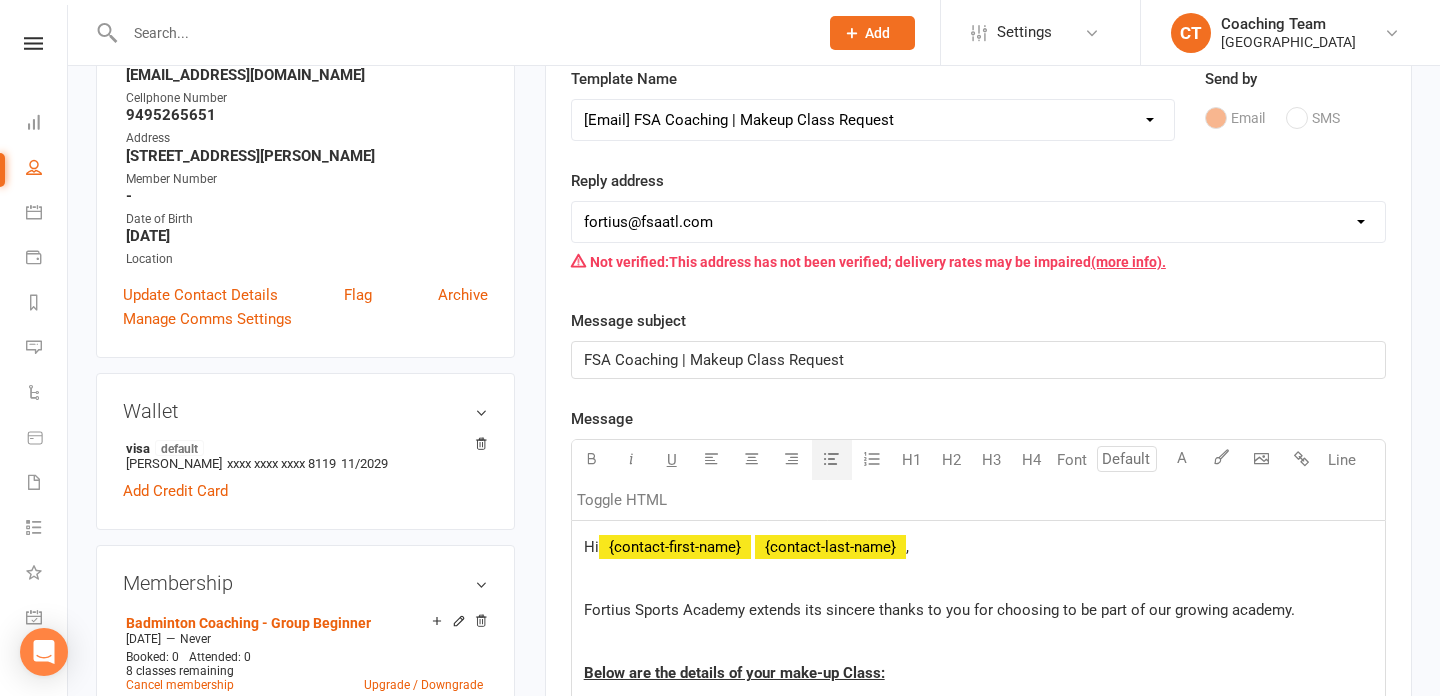 click on "[EMAIL_ADDRESS][DOMAIN_NAME] [EMAIL_ADDRESS][DOMAIN_NAME] [EMAIL_ADDRESS][DOMAIN_NAME] [EMAIL_ADDRESS][DOMAIN_NAME] [EMAIL_ADDRESS][DOMAIN_NAME] [EMAIL_ADDRESS][DOMAIN_NAME] [EMAIL_ADDRESS][DOMAIN_NAME] [EMAIL_ADDRESS][DOMAIN_NAME] [PERSON_NAME][EMAIL_ADDRESS][DOMAIN_NAME]" at bounding box center [978, 222] 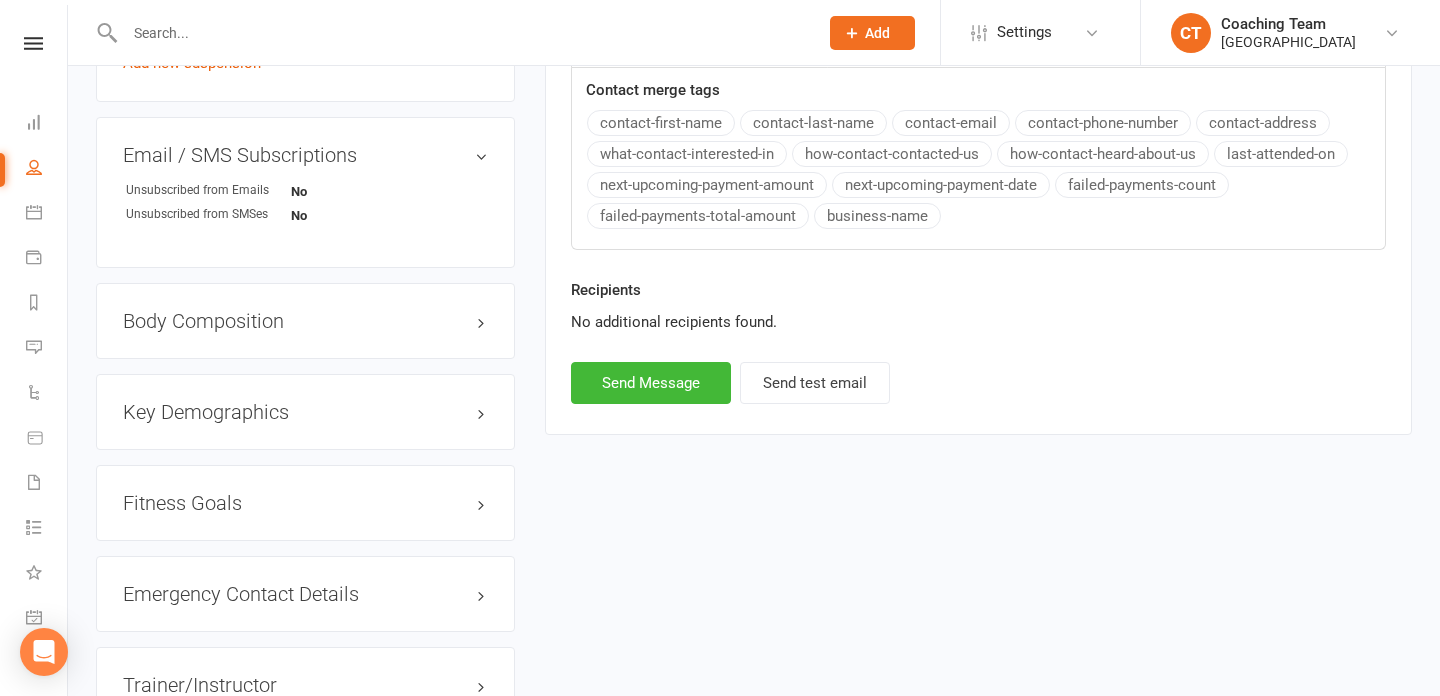 scroll, scrollTop: 1361, scrollLeft: 0, axis: vertical 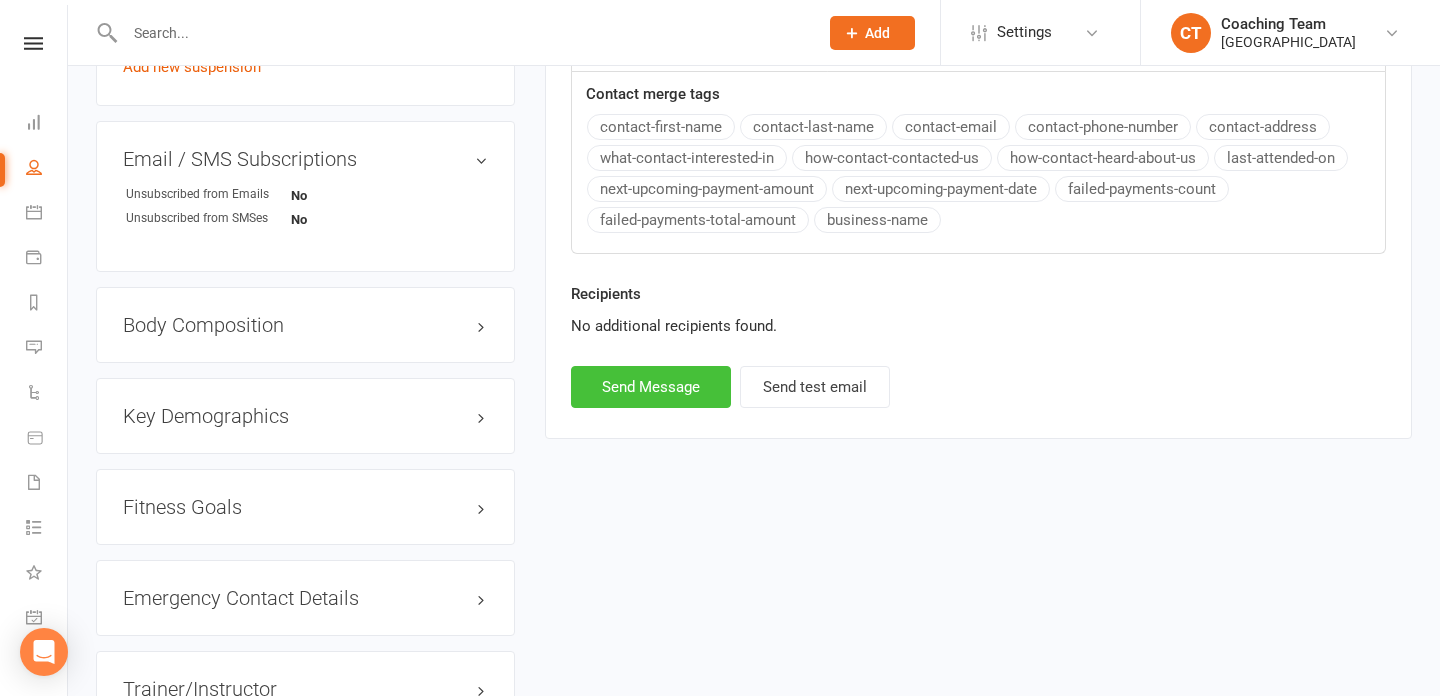 click on "Send Message" at bounding box center [651, 387] 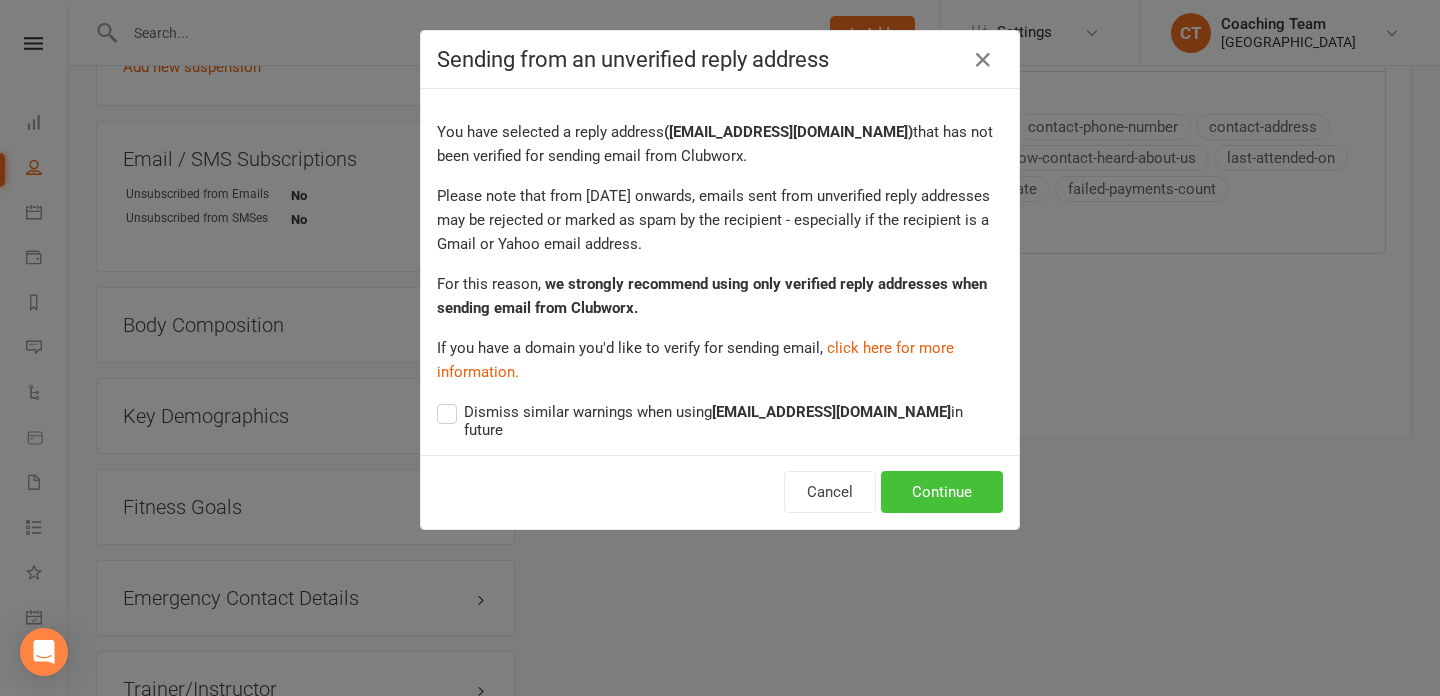 click on "Continue" at bounding box center (942, 492) 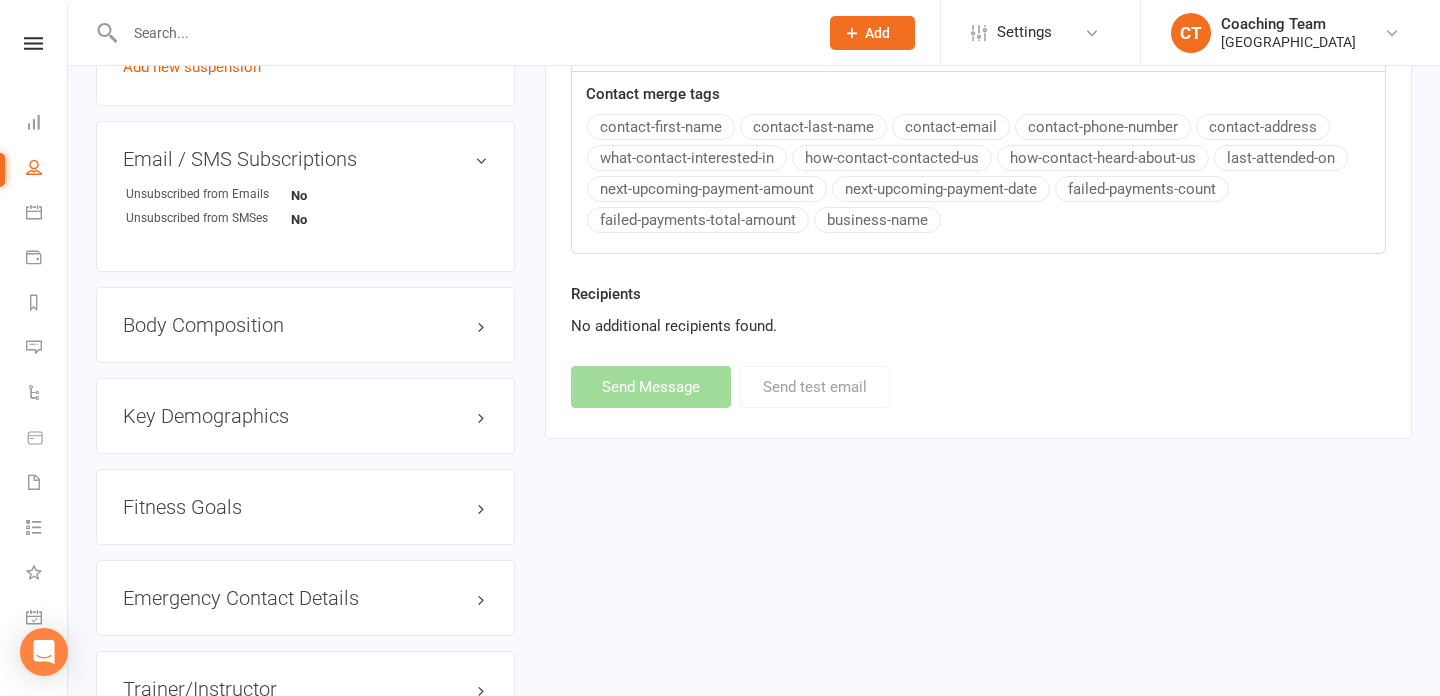 select 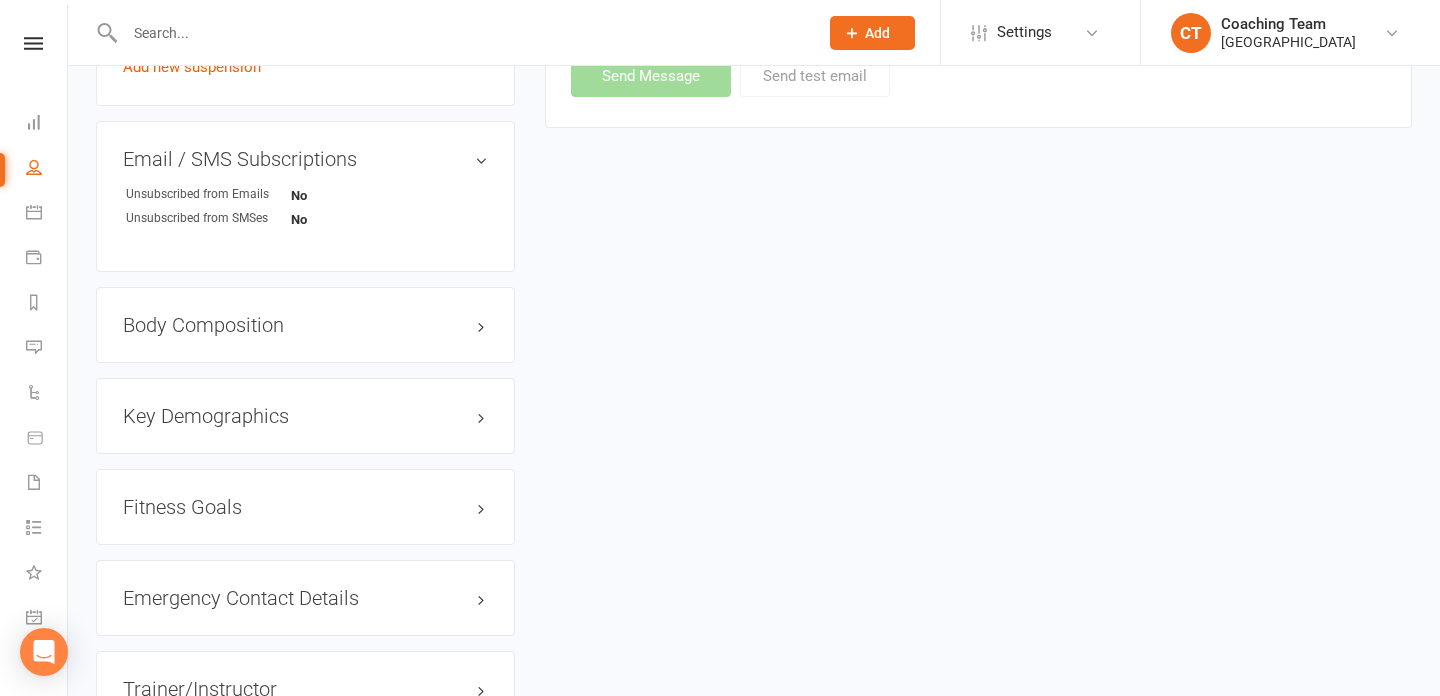 click at bounding box center [461, 33] 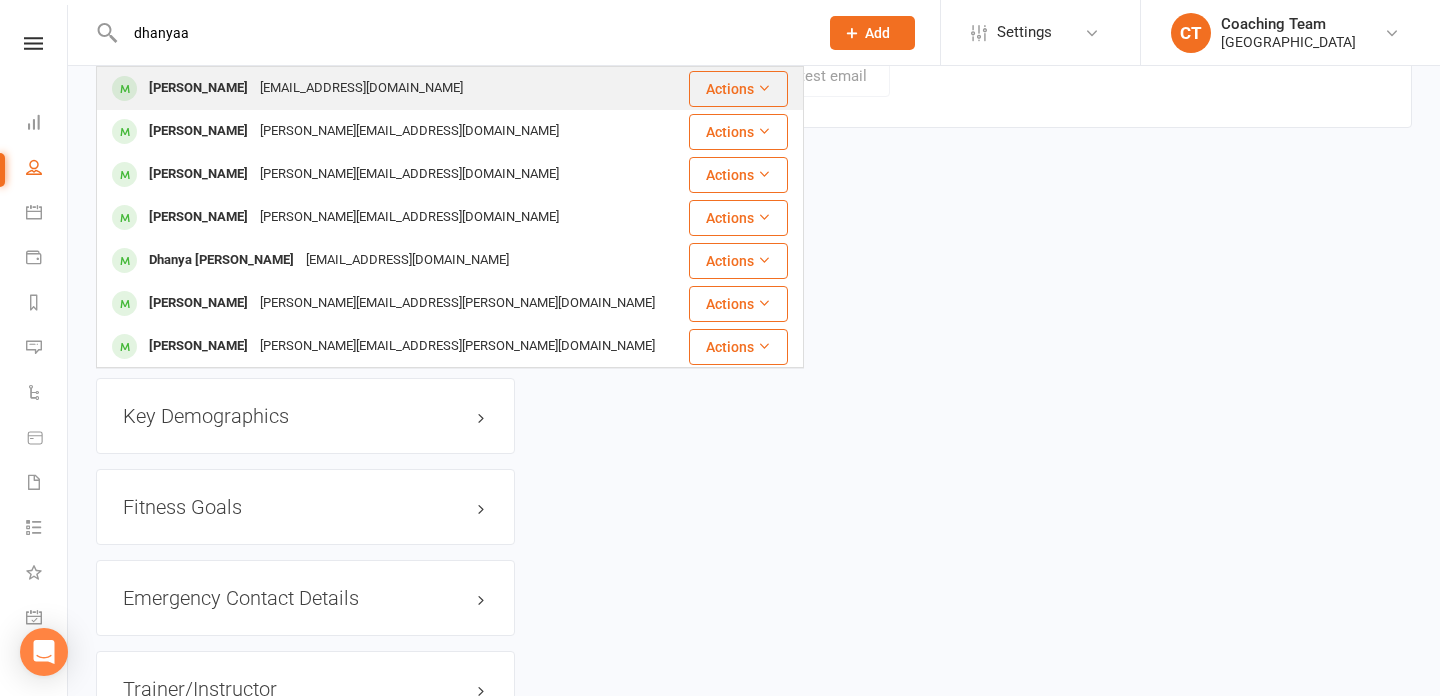 type on "dhanyaa" 